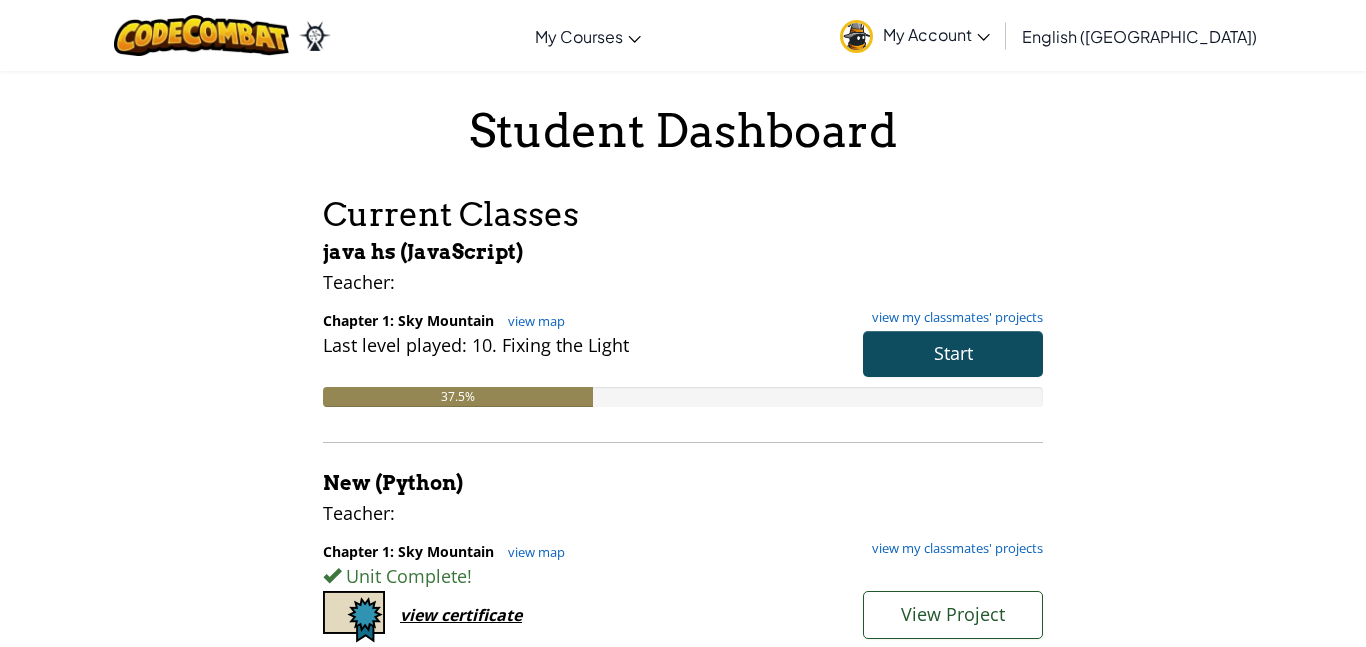 scroll, scrollTop: 0, scrollLeft: 0, axis: both 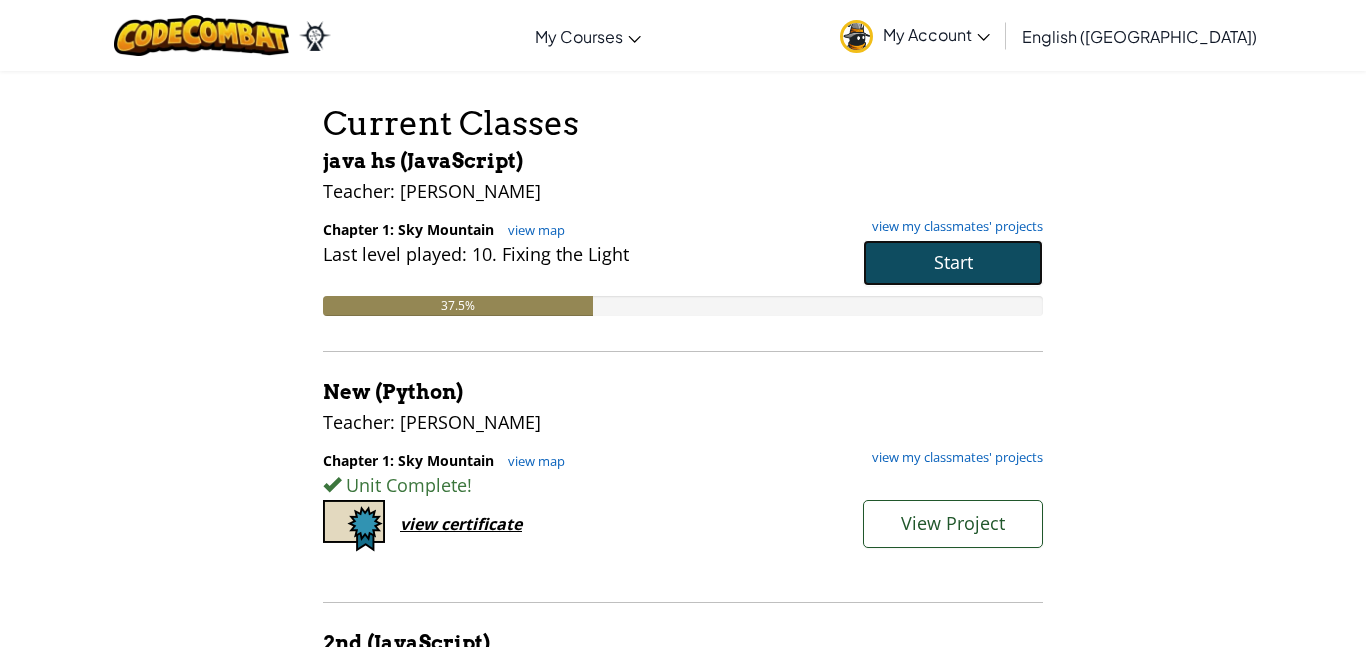 click on "Start" at bounding box center [953, 263] 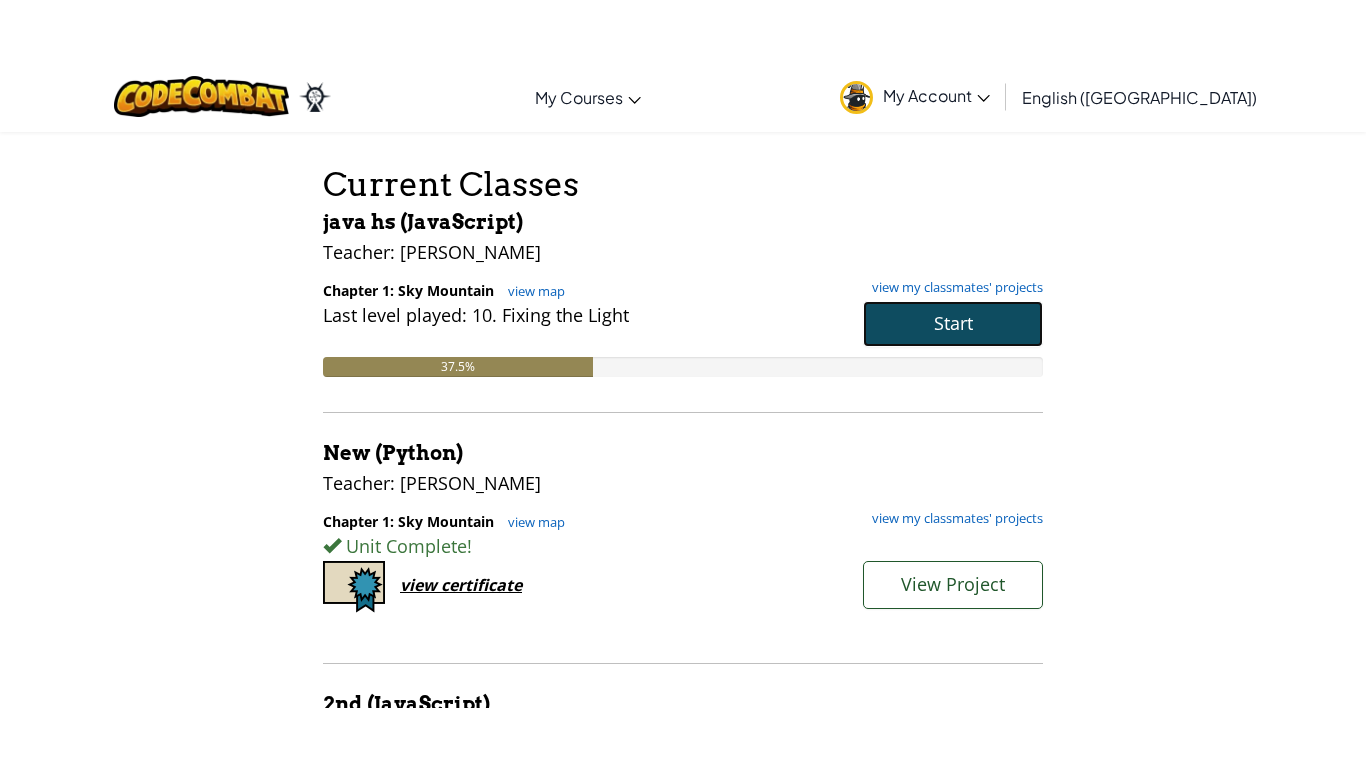 scroll, scrollTop: 0, scrollLeft: 0, axis: both 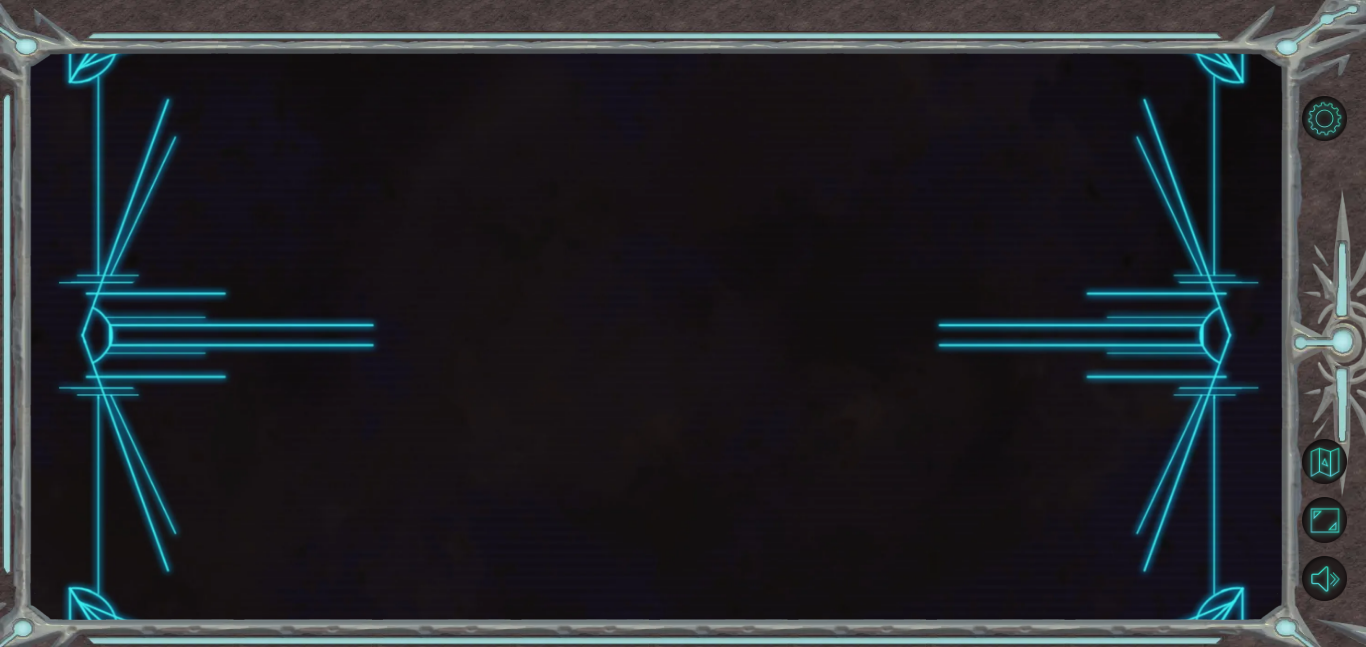 click at bounding box center (655, 336) 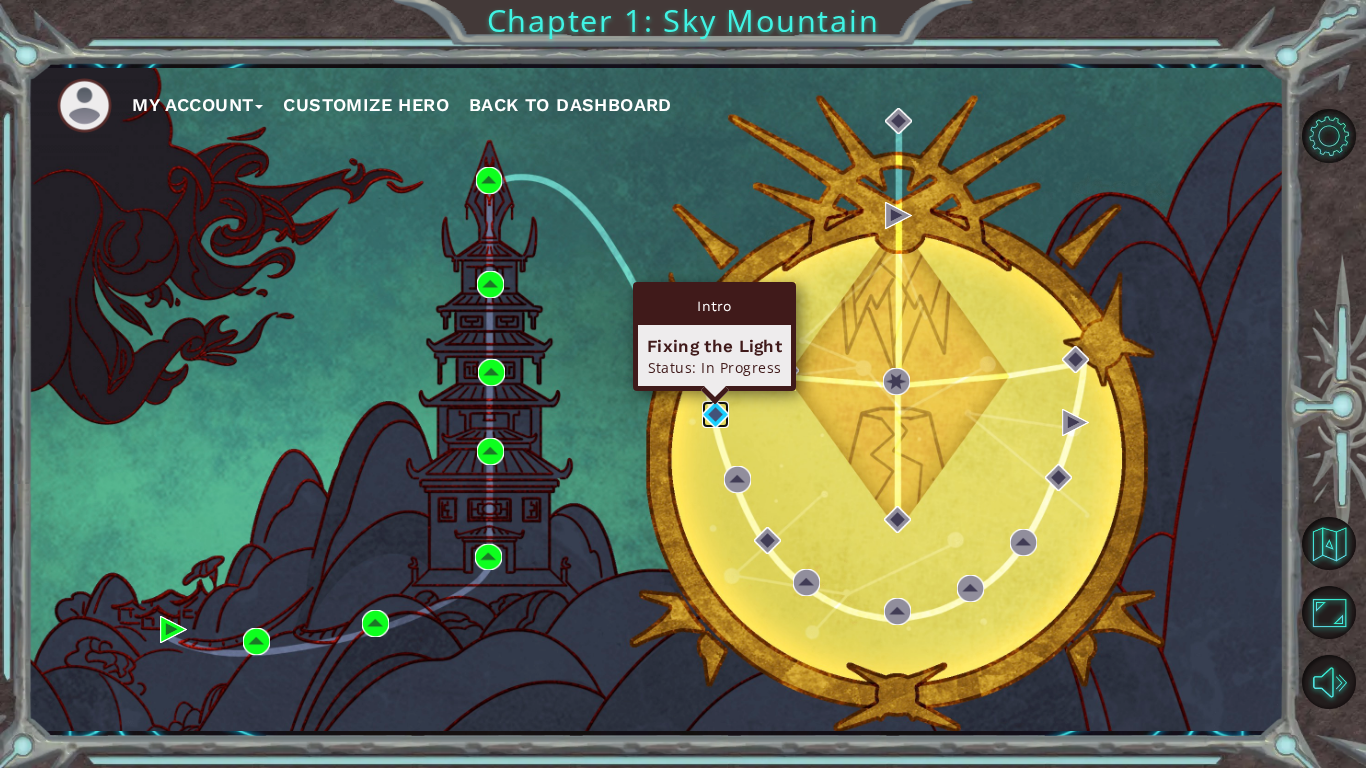 click at bounding box center [715, 414] 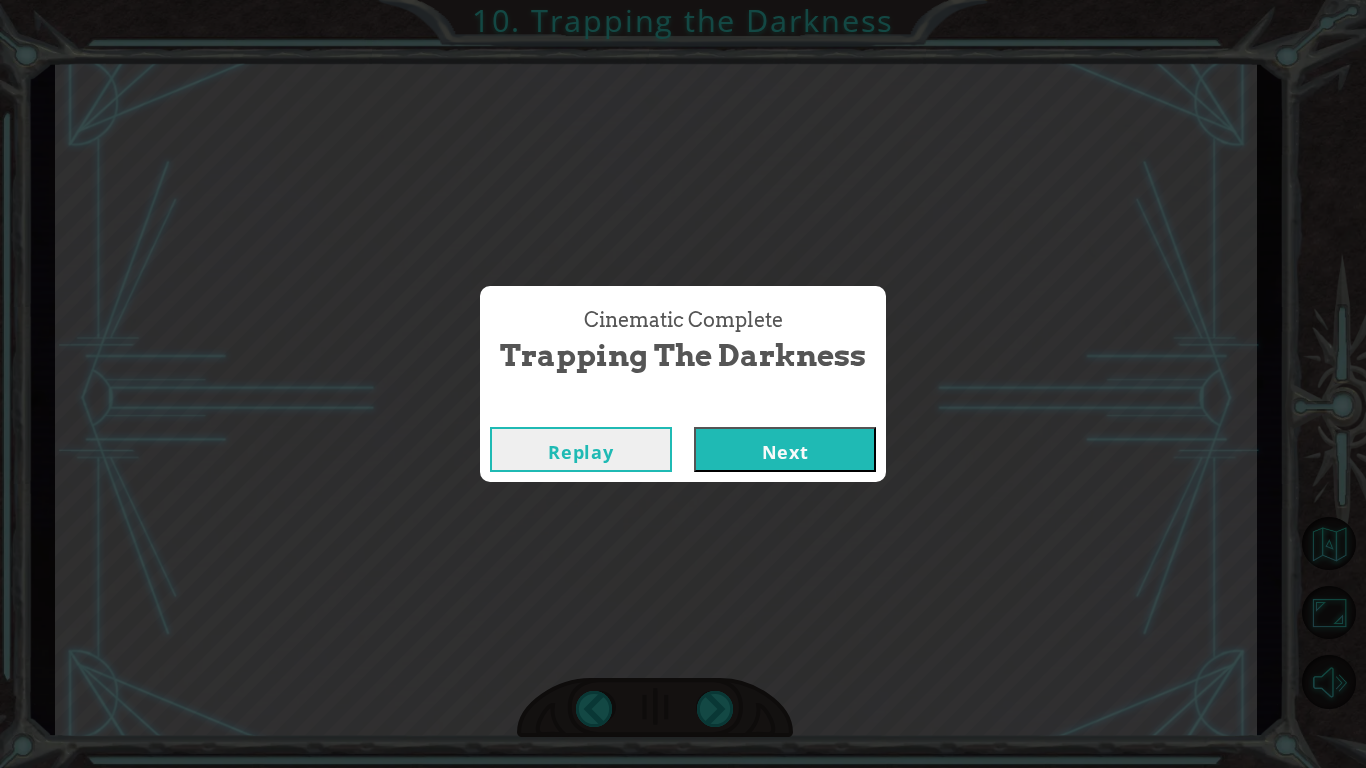 click on "Next" at bounding box center (785, 449) 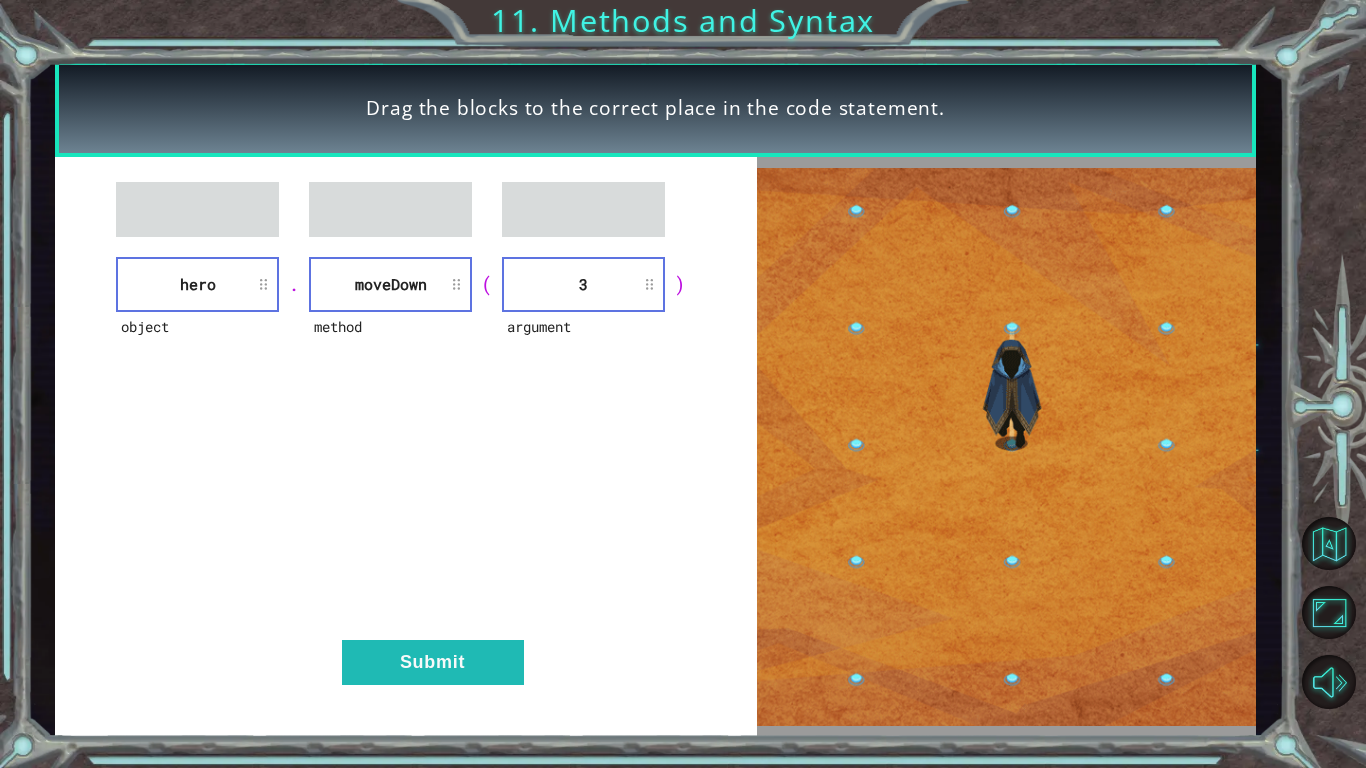 click on "object
hero
.
method
[GEOGRAPHIC_DATA]
(
argument
3
)
Submit" at bounding box center (406, 447) 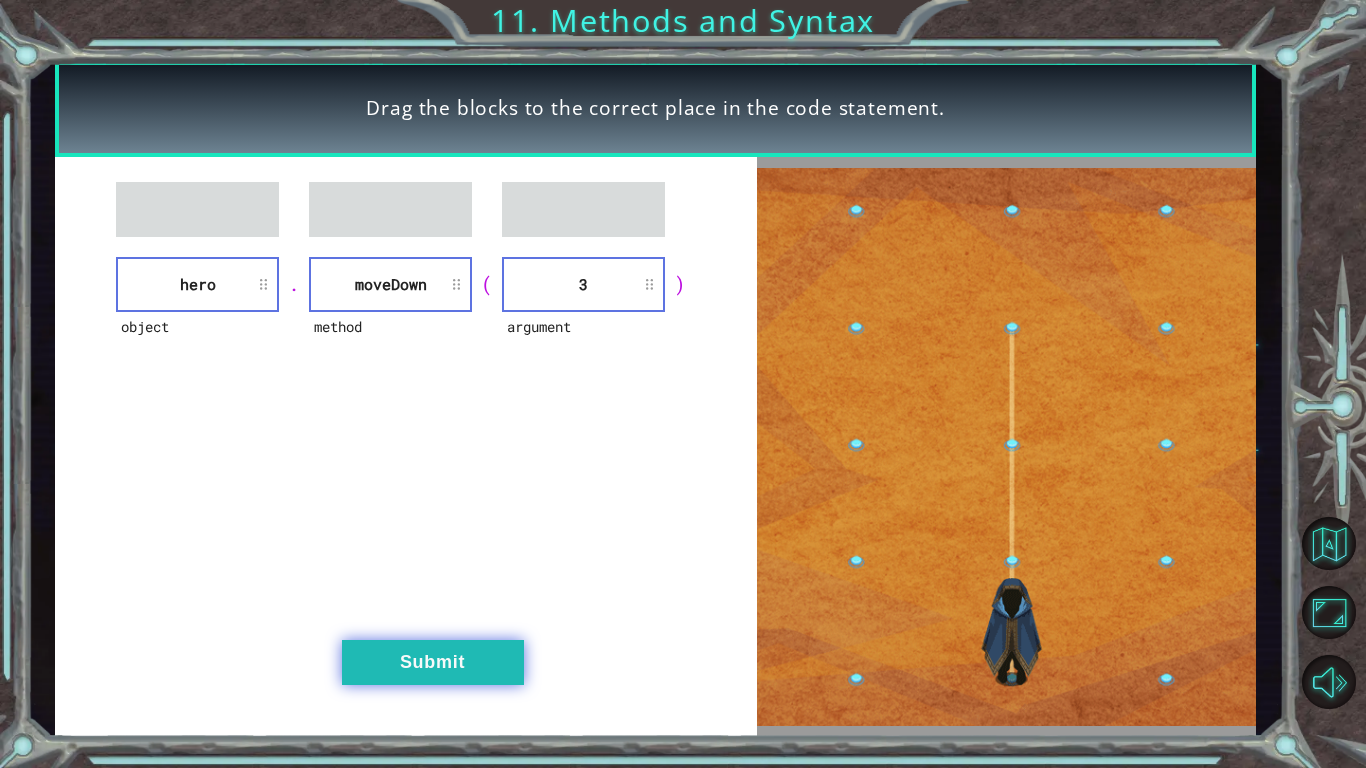 click on "Submit" at bounding box center (433, 662) 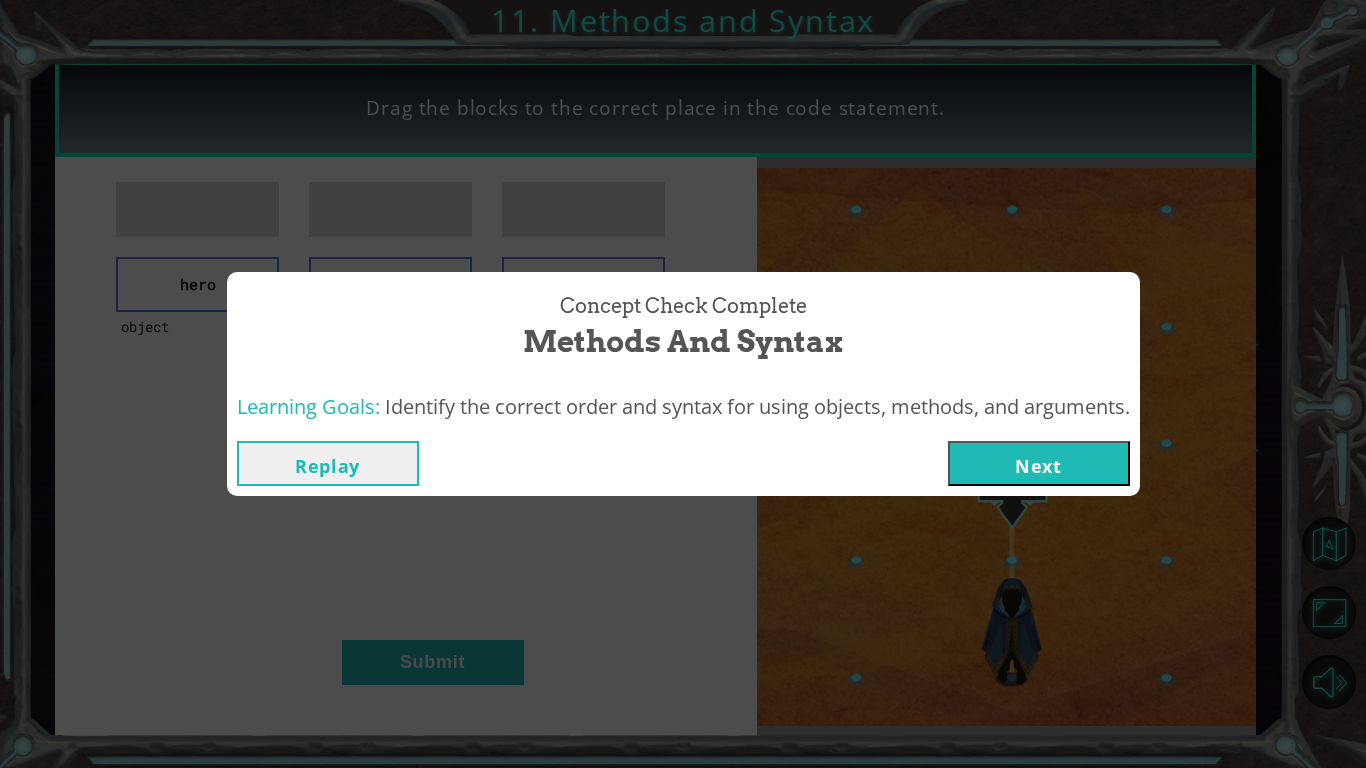 click on "Next" at bounding box center (1039, 463) 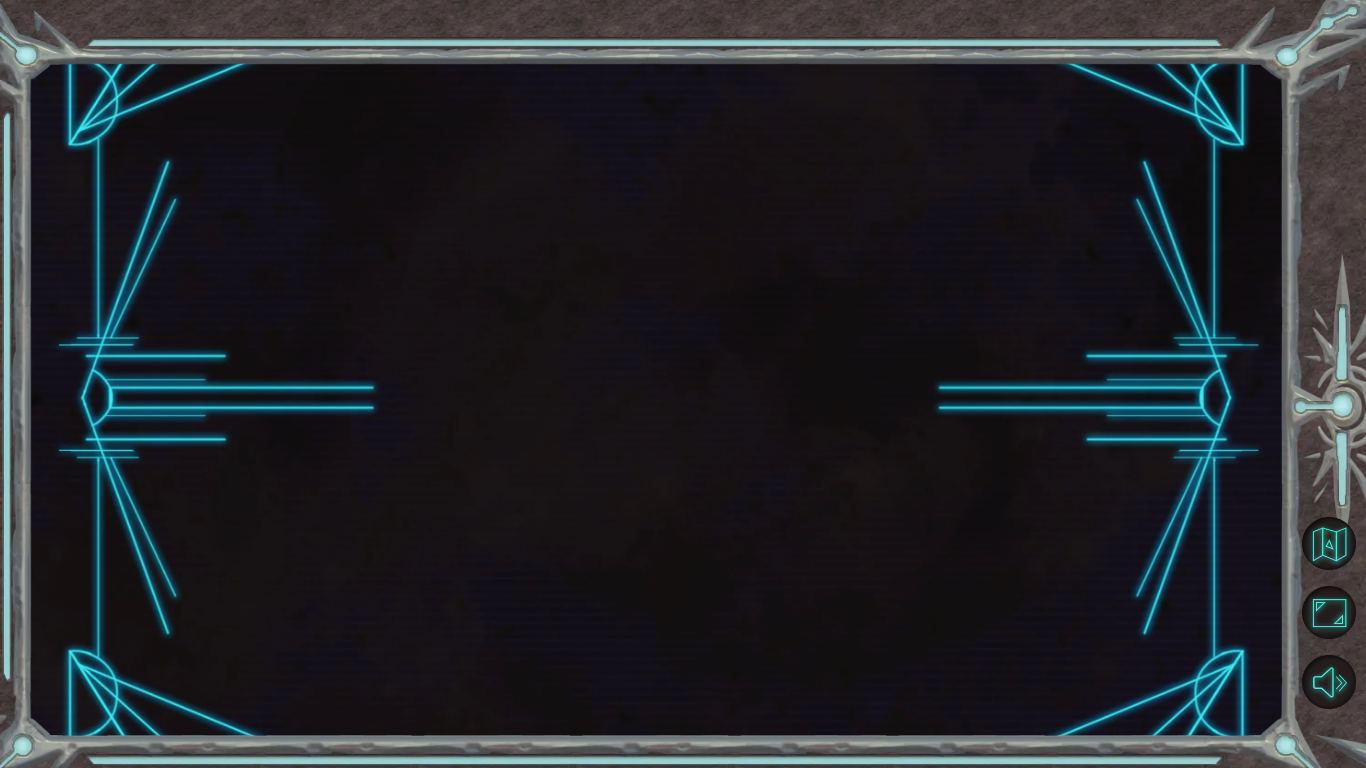 click on "Next" at bounding box center (1039, 463) 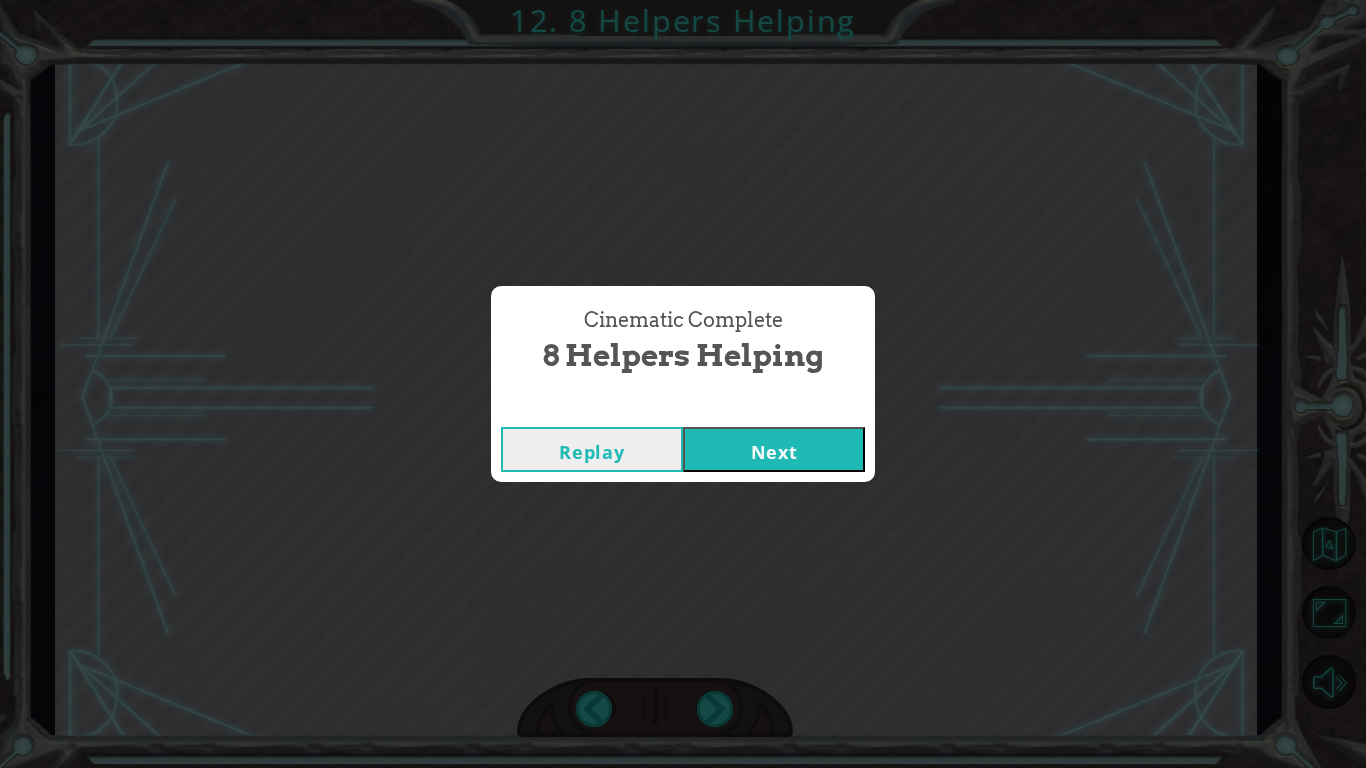click on "Next" at bounding box center (774, 449) 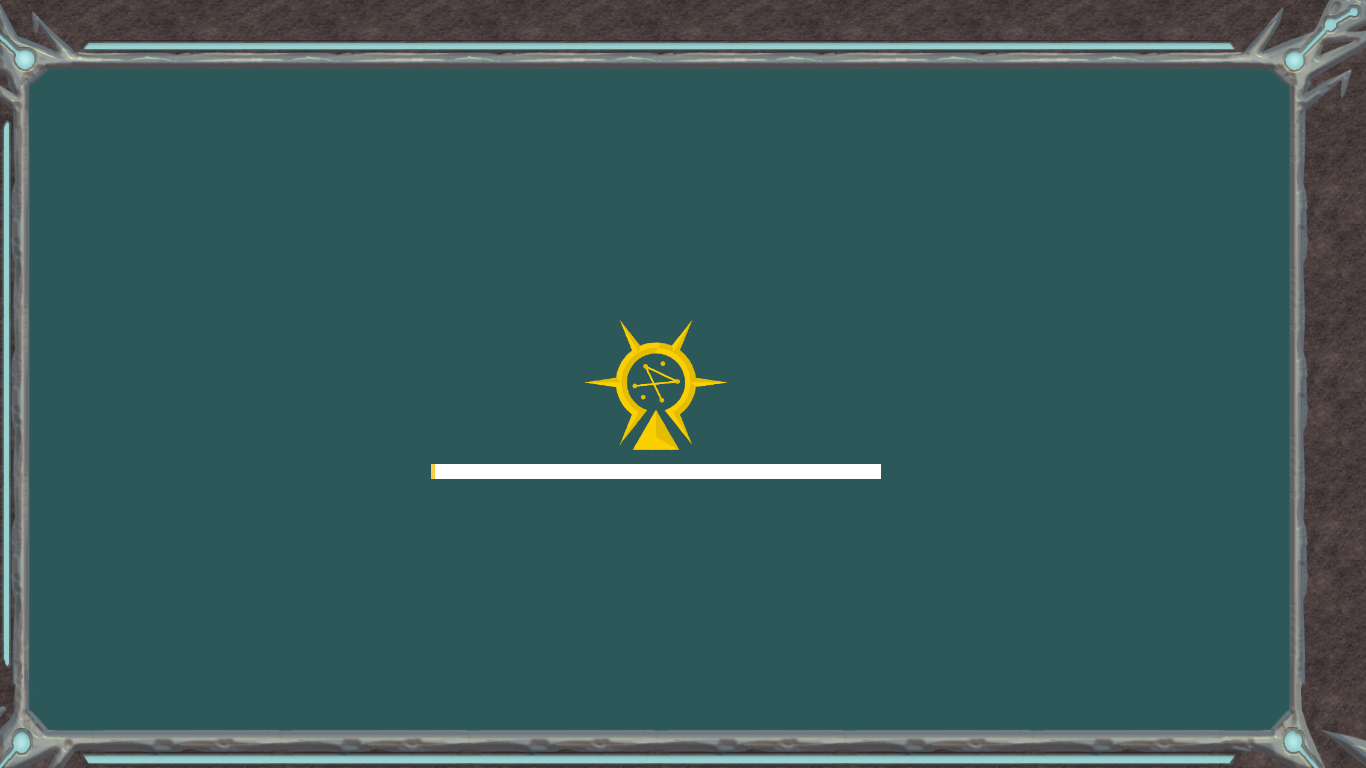 click at bounding box center (656, 400) 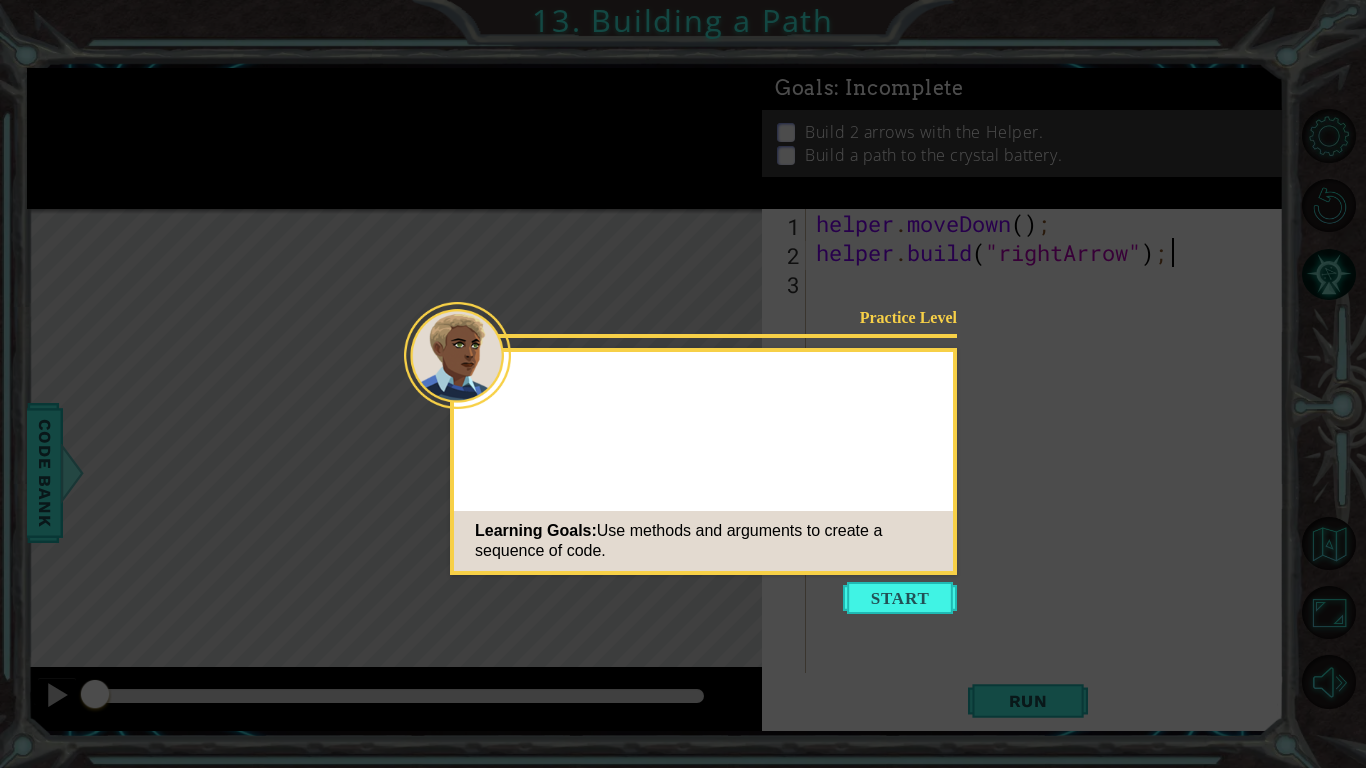 click on "Learning Goals:  Use methods and arguments to create a sequence of code." 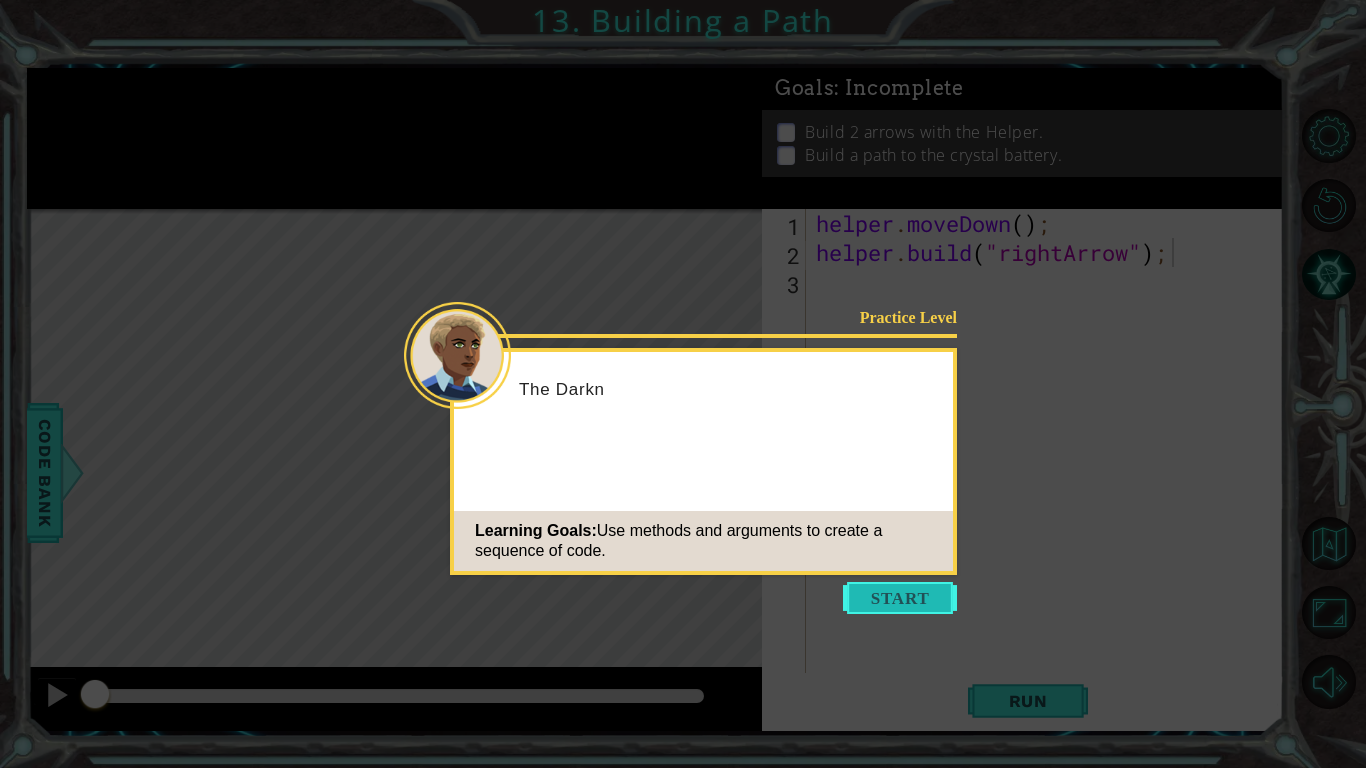 click at bounding box center [900, 598] 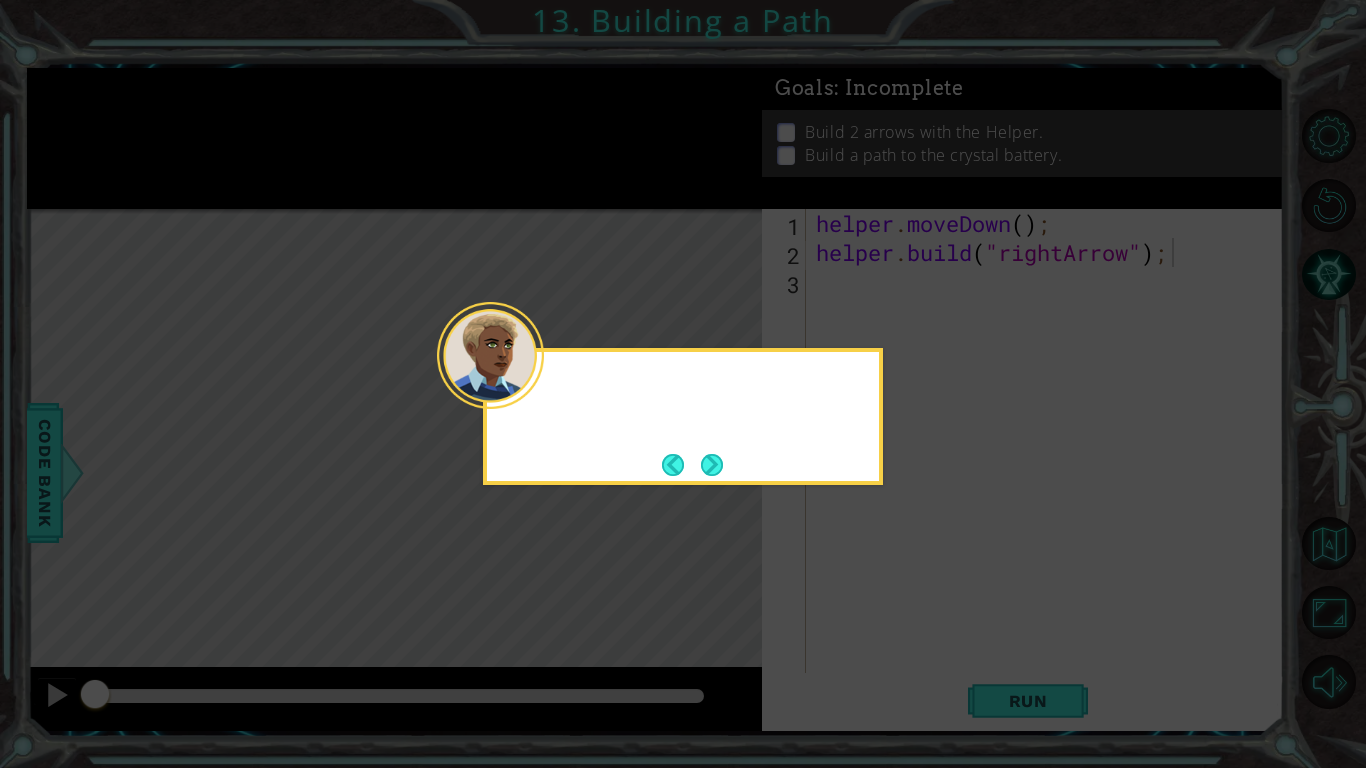 click 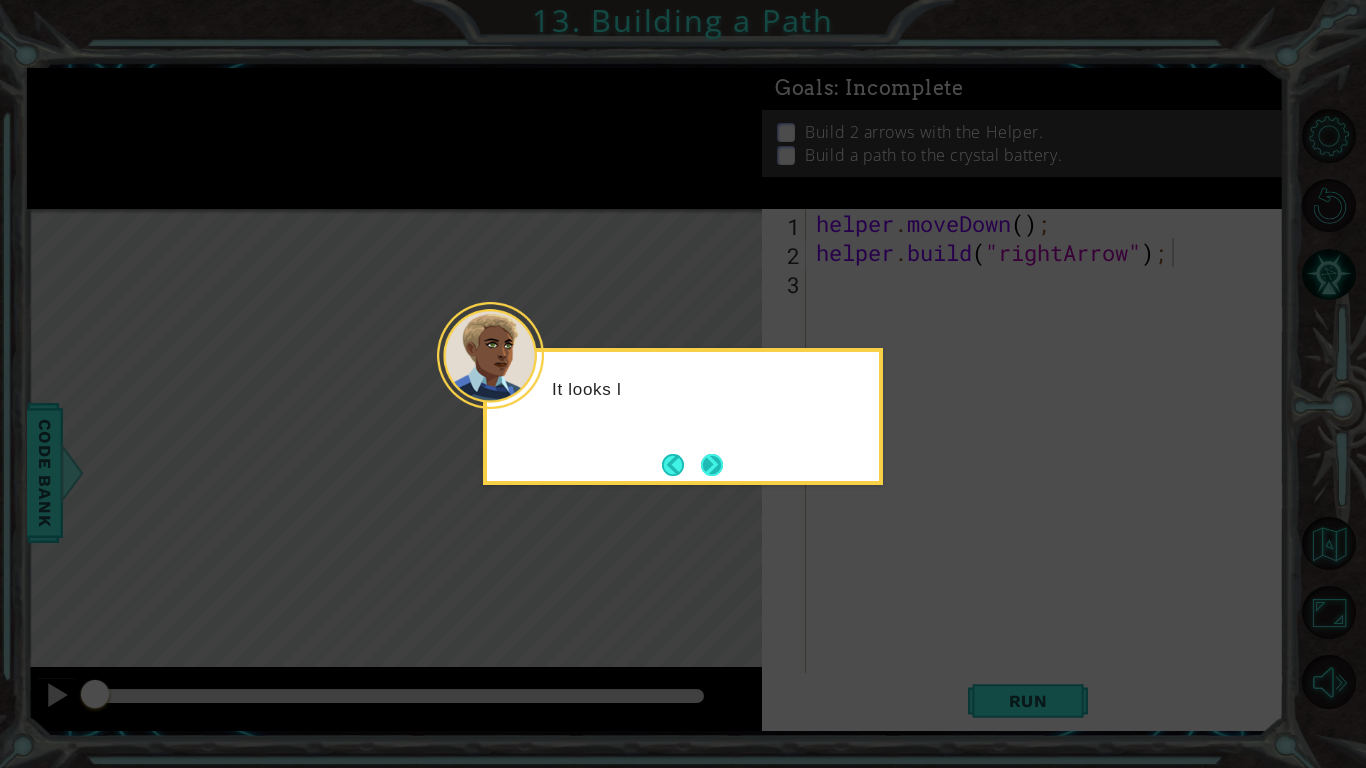 click at bounding box center (712, 465) 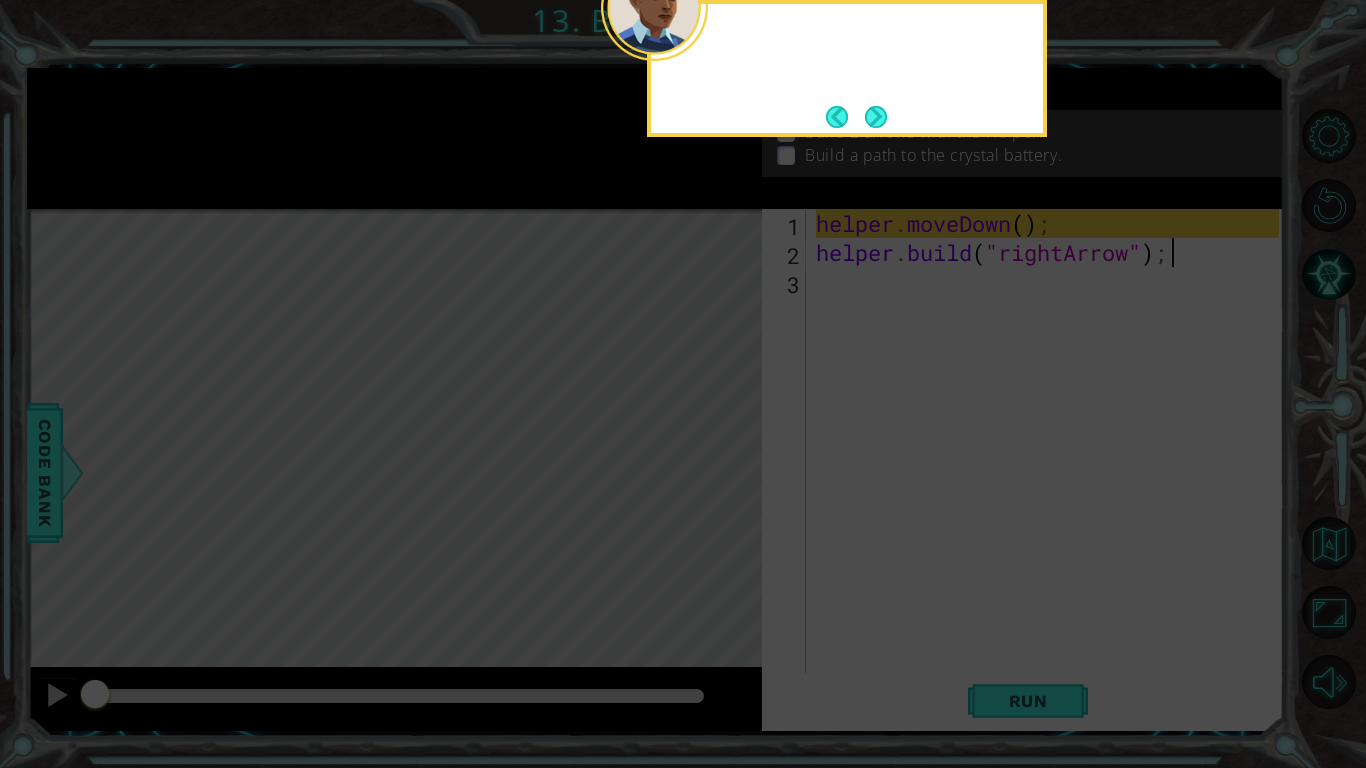 click 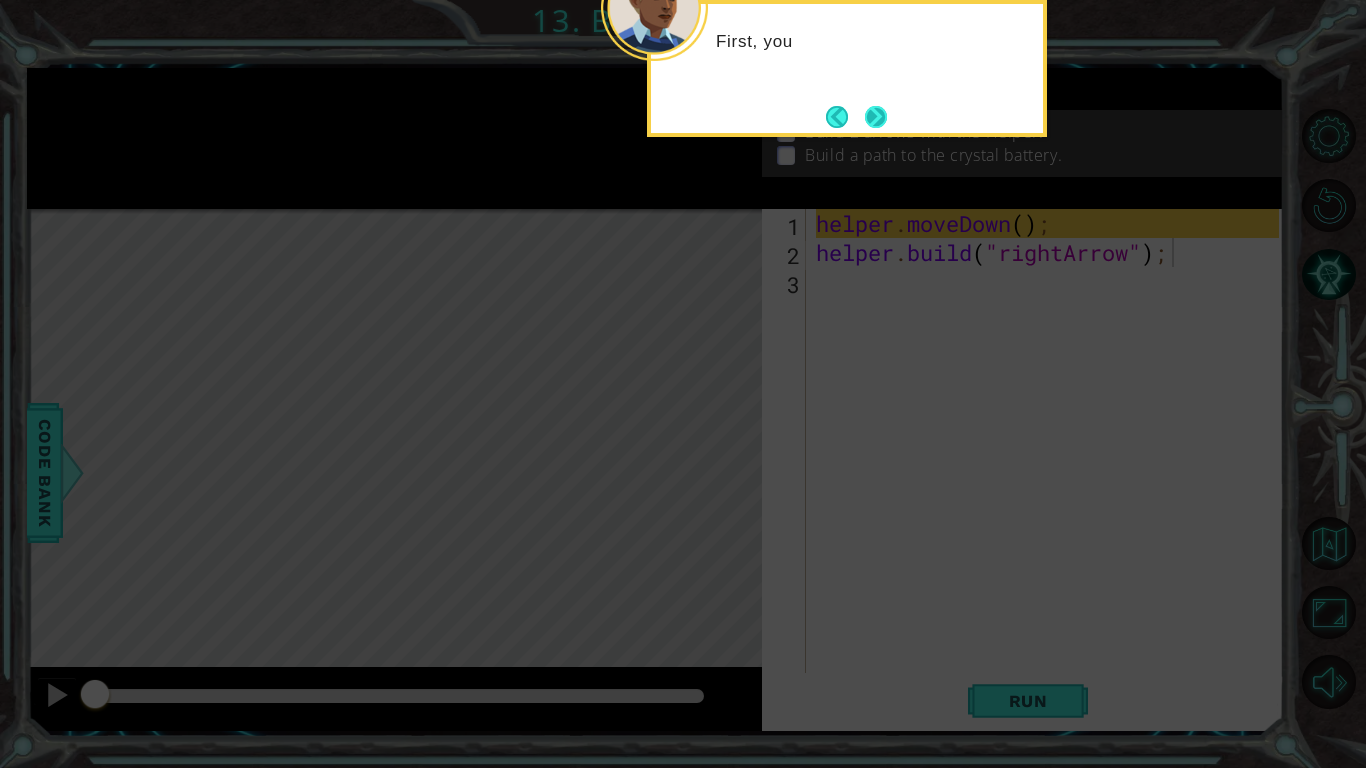 click at bounding box center (876, 117) 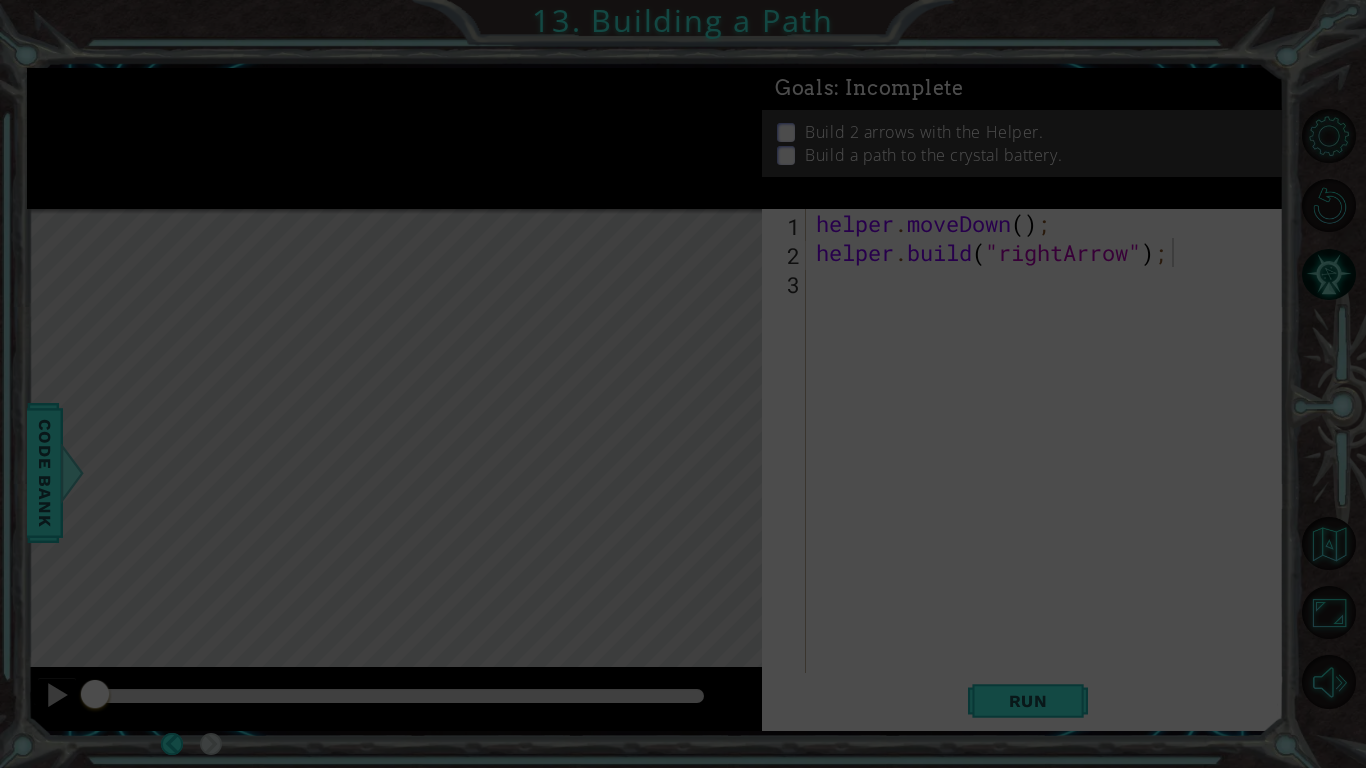 click on "Build 2 arrows with the Helper." at bounding box center [924, 132] 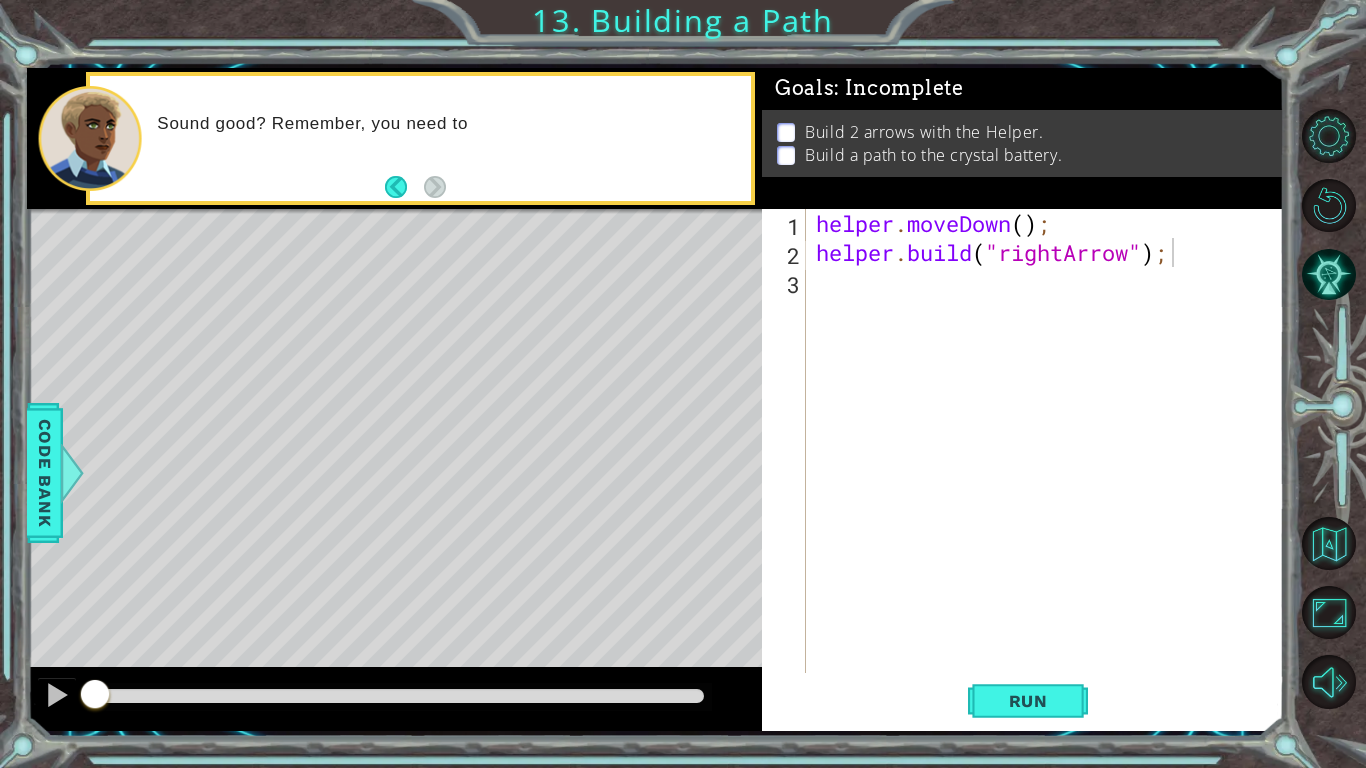 click on "helper . moveDown ( ) ; helper . build ( "rightArrow" ) ;" at bounding box center (1050, 470) 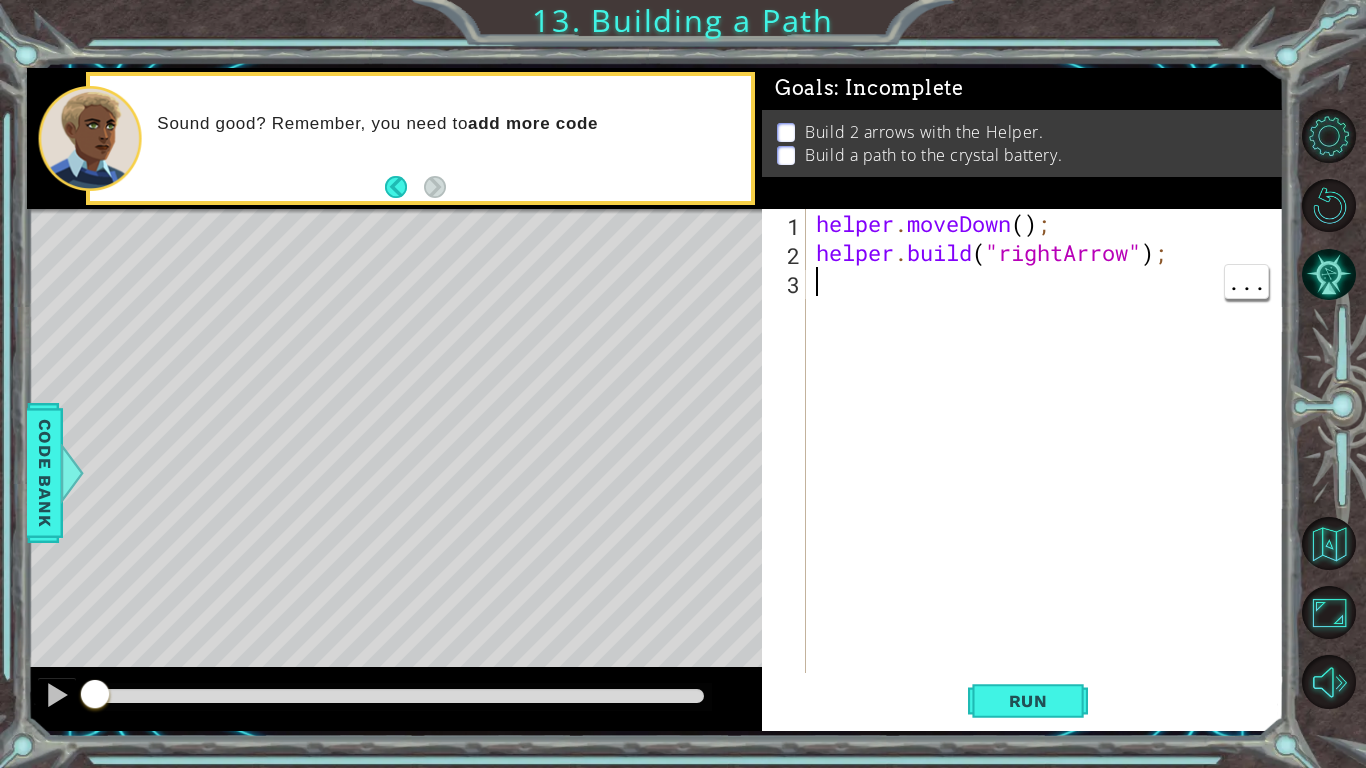 click on "helper . moveDown ( ) ; helper . build ( "rightArrow" ) ;" at bounding box center [1050, 470] 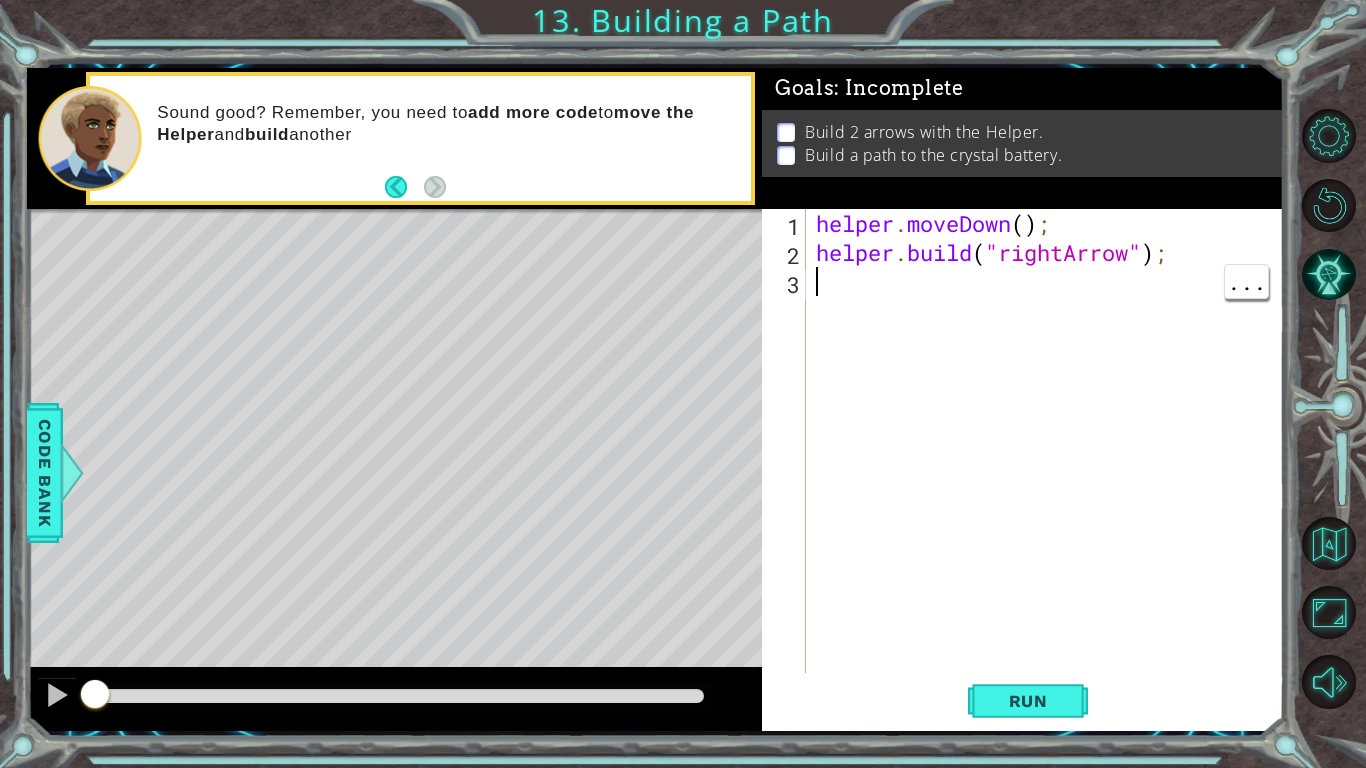 click on "helper . moveDown ( ) ; helper . build ( "rightArrow" ) ;" at bounding box center [1050, 470] 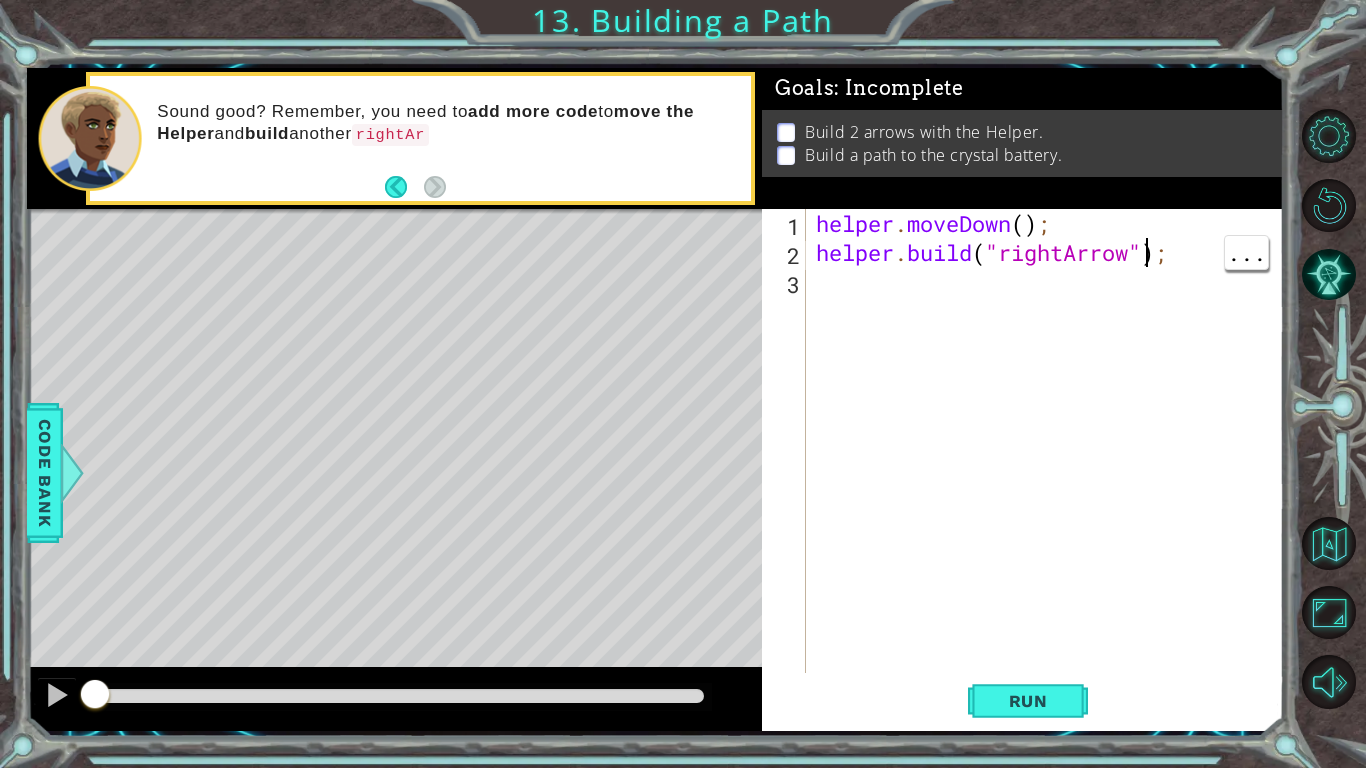 type on "[DOMAIN_NAME]("rightArrow");" 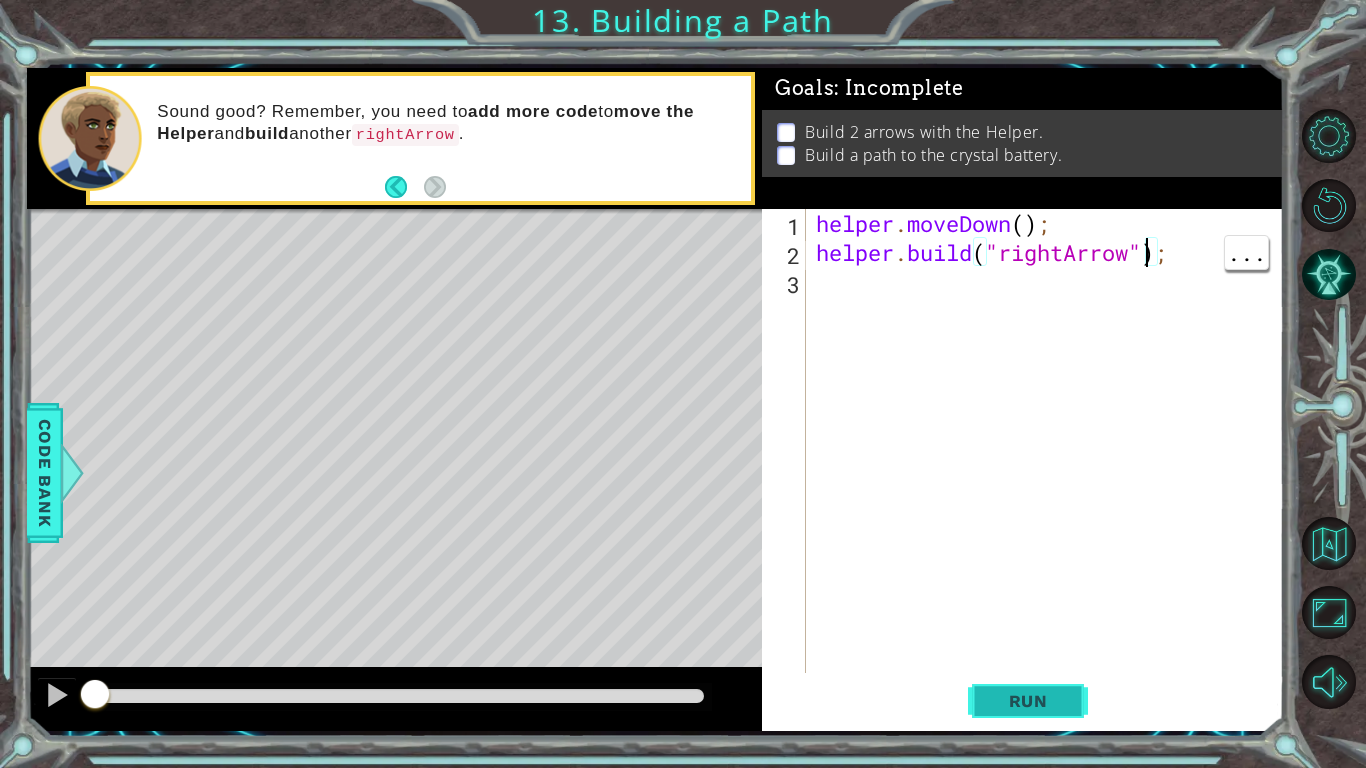 click on "Run" at bounding box center (1028, 701) 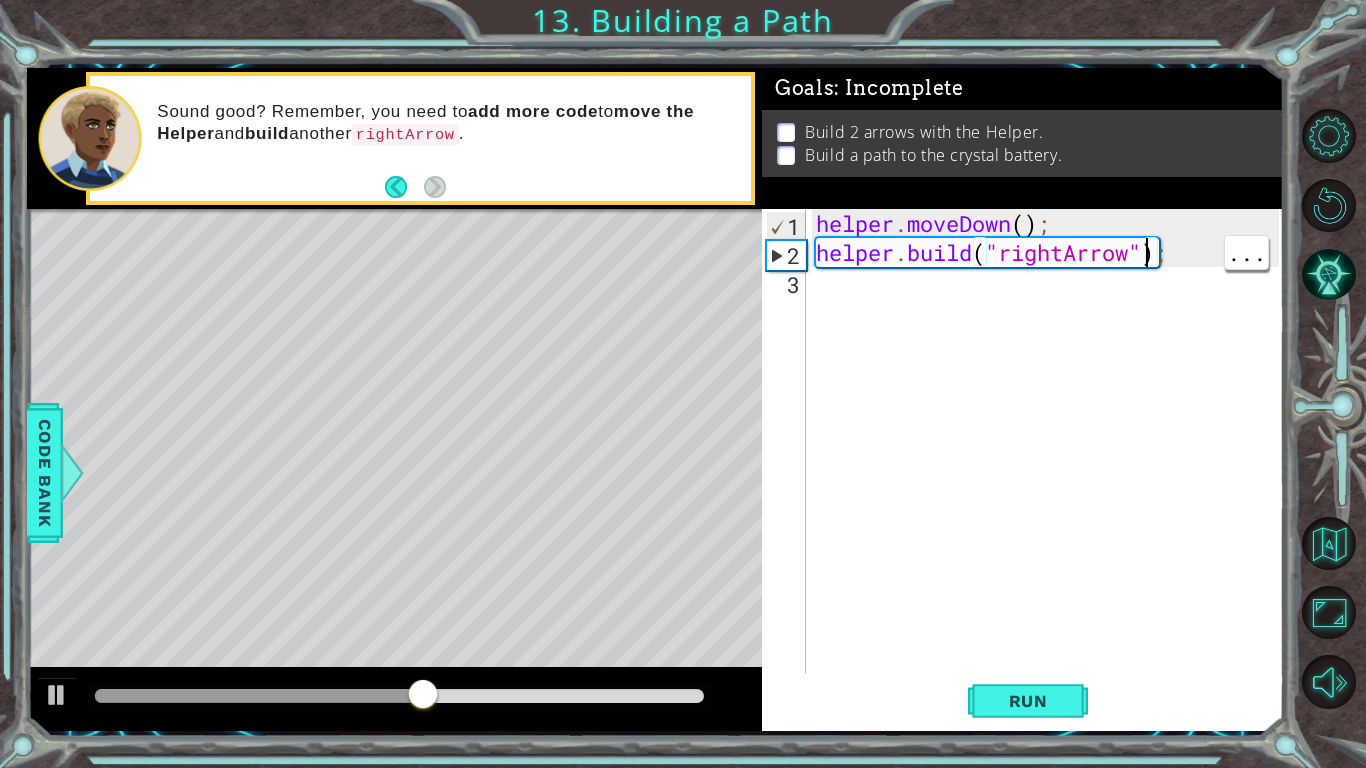 click on "helper . moveDown ( ) ; helper . build ( "rightArrow" ) ;" at bounding box center (1050, 470) 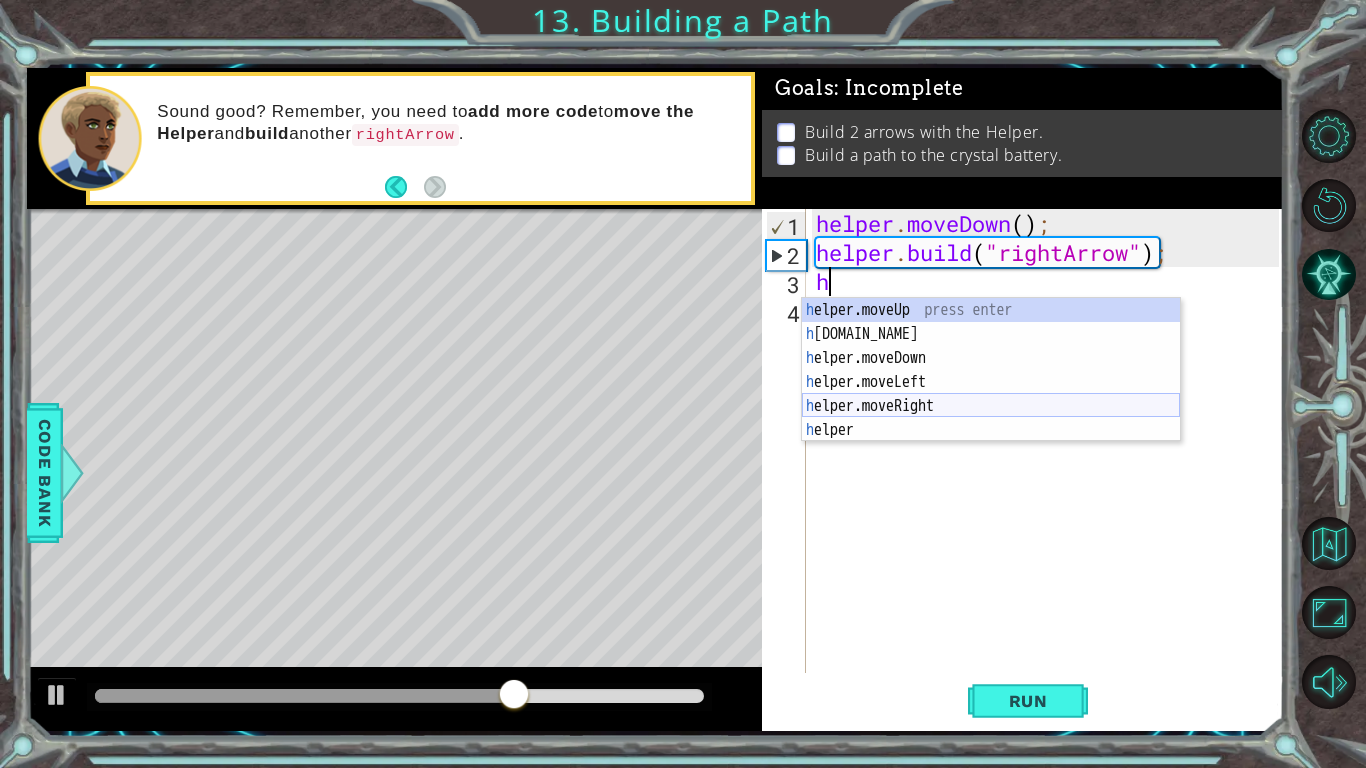 click on "h elper.moveUp press enter h [DOMAIN_NAME] press enter h elper.moveDown press enter h elper.moveLeft press enter h elper.moveRight press enter h elper press enter" at bounding box center (991, 394) 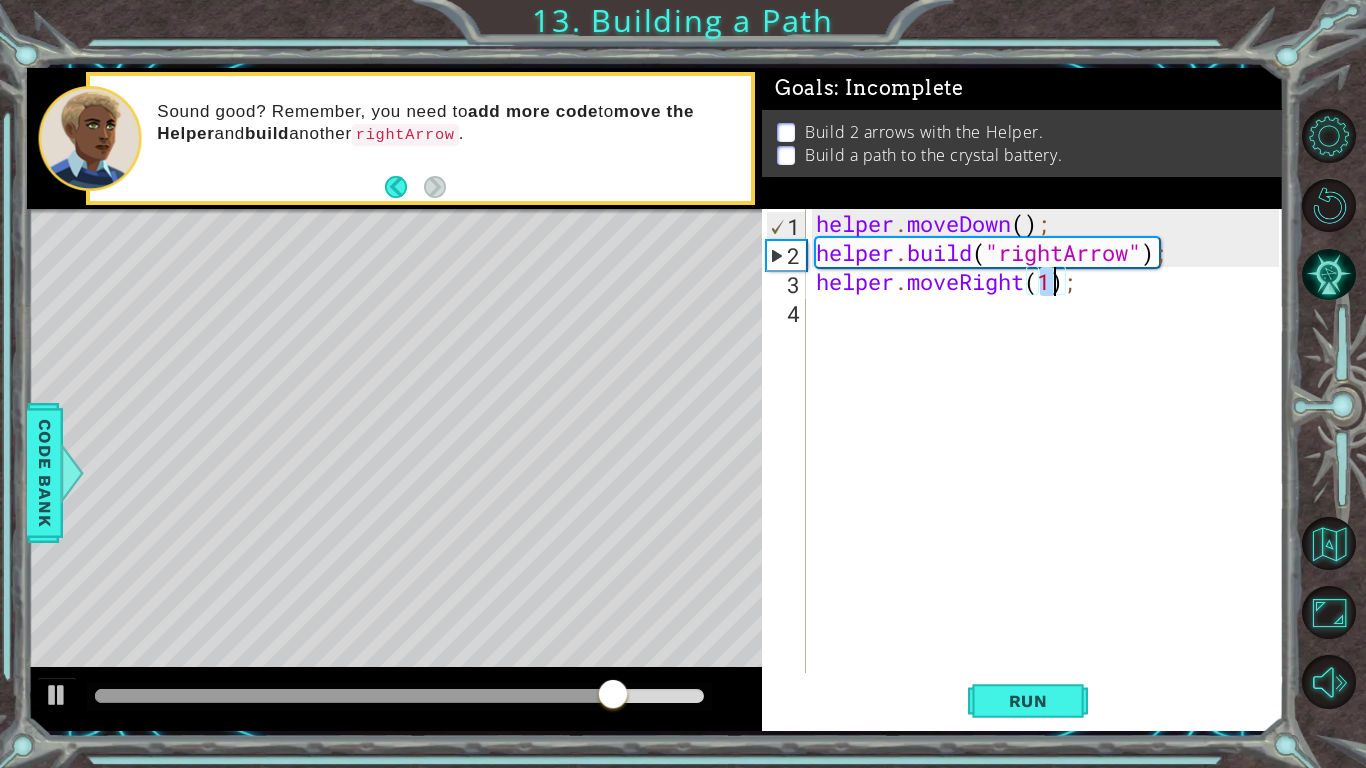 type on "helper.moveRight(3);" 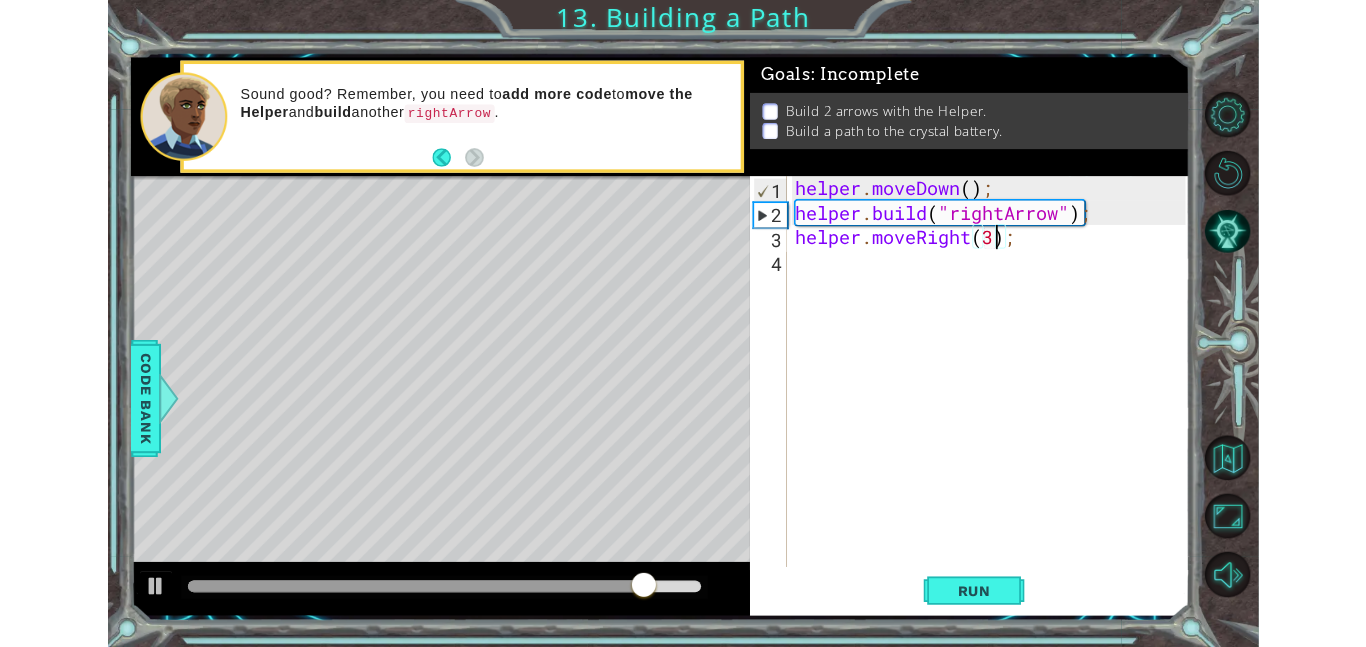 scroll, scrollTop: 0, scrollLeft: 0, axis: both 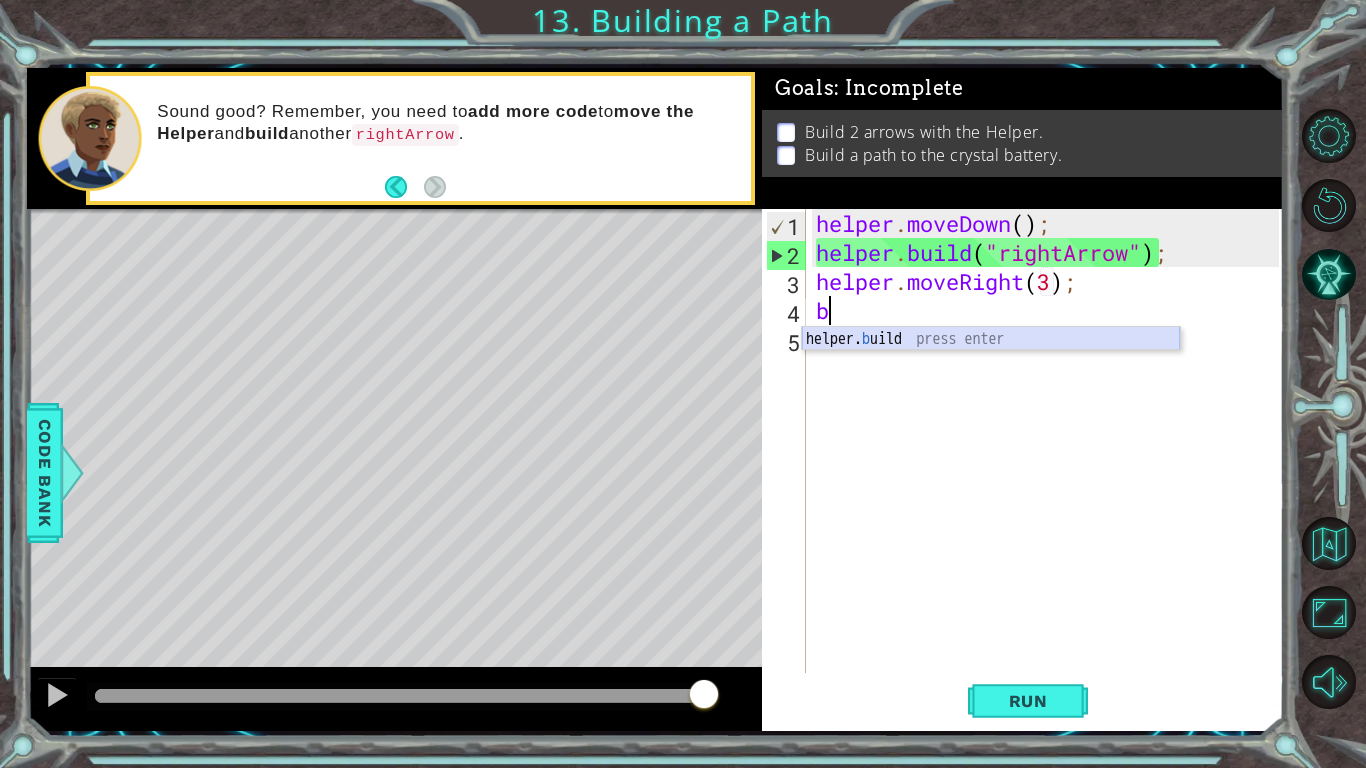 click on "helper. b uild press enter" at bounding box center [991, 363] 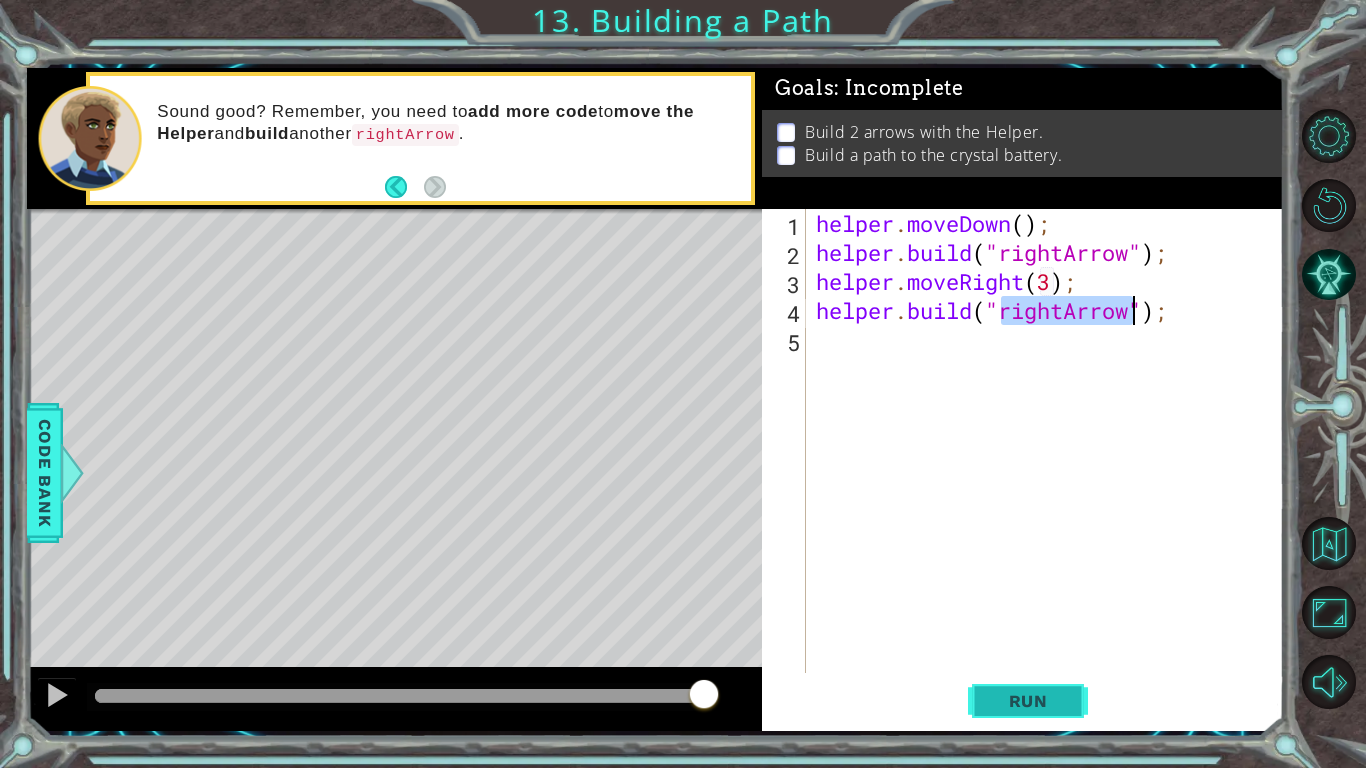 type on "[DOMAIN_NAME]("rightArrow");" 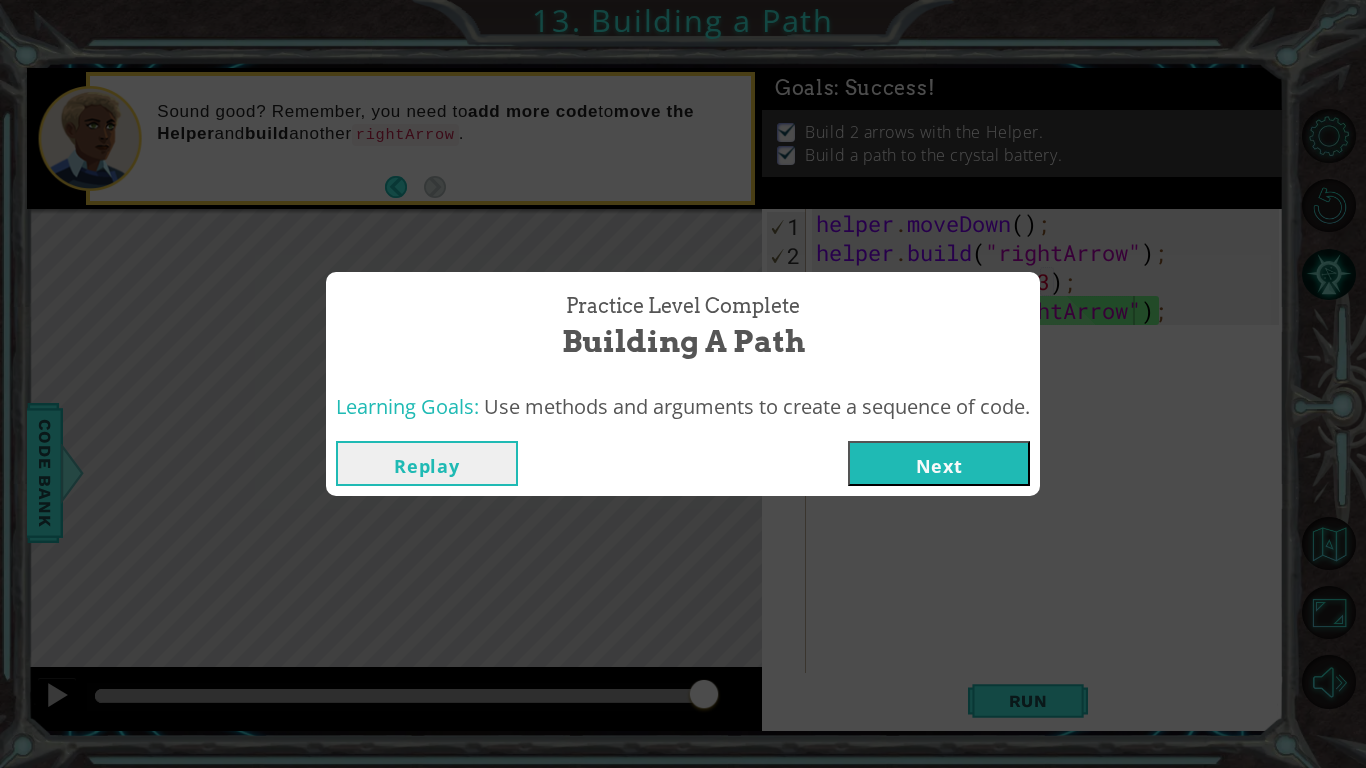 click on "Next" at bounding box center (939, 463) 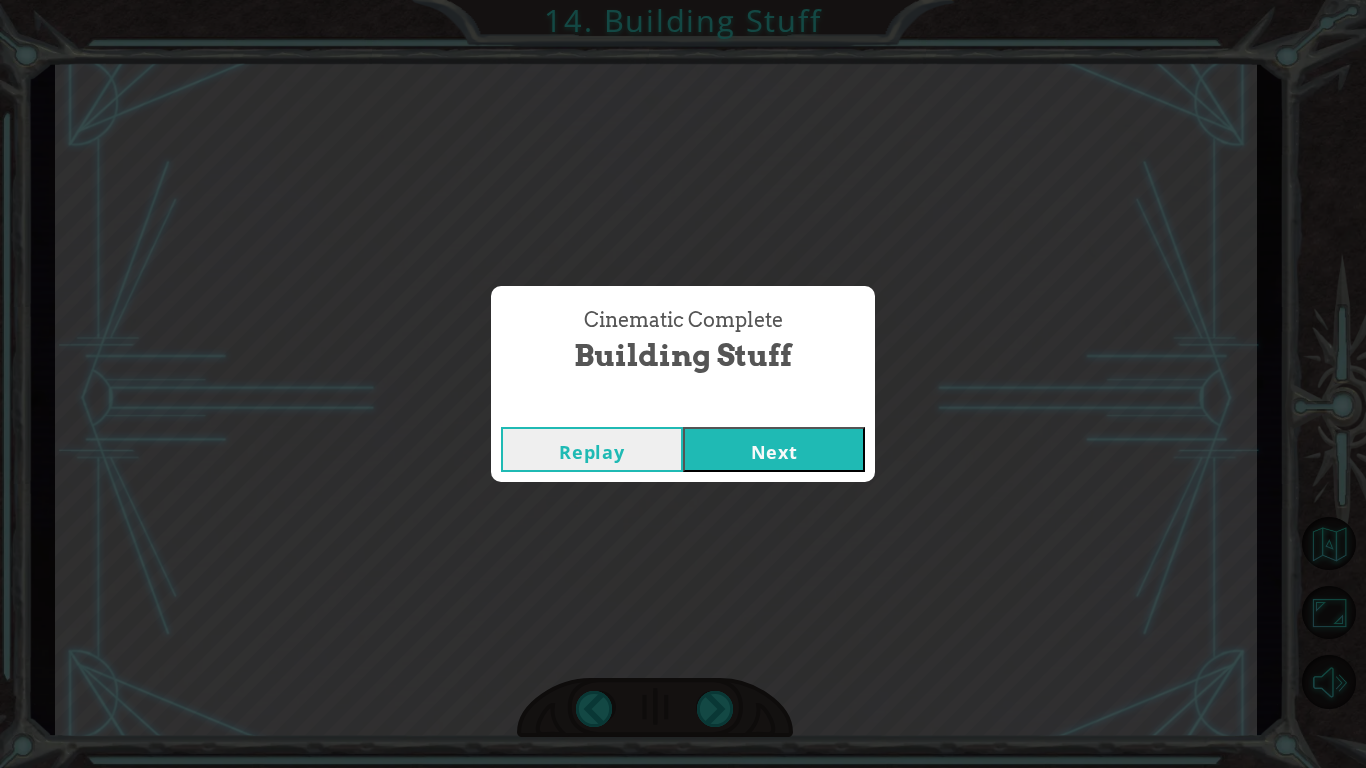 click on "Next" at bounding box center (774, 449) 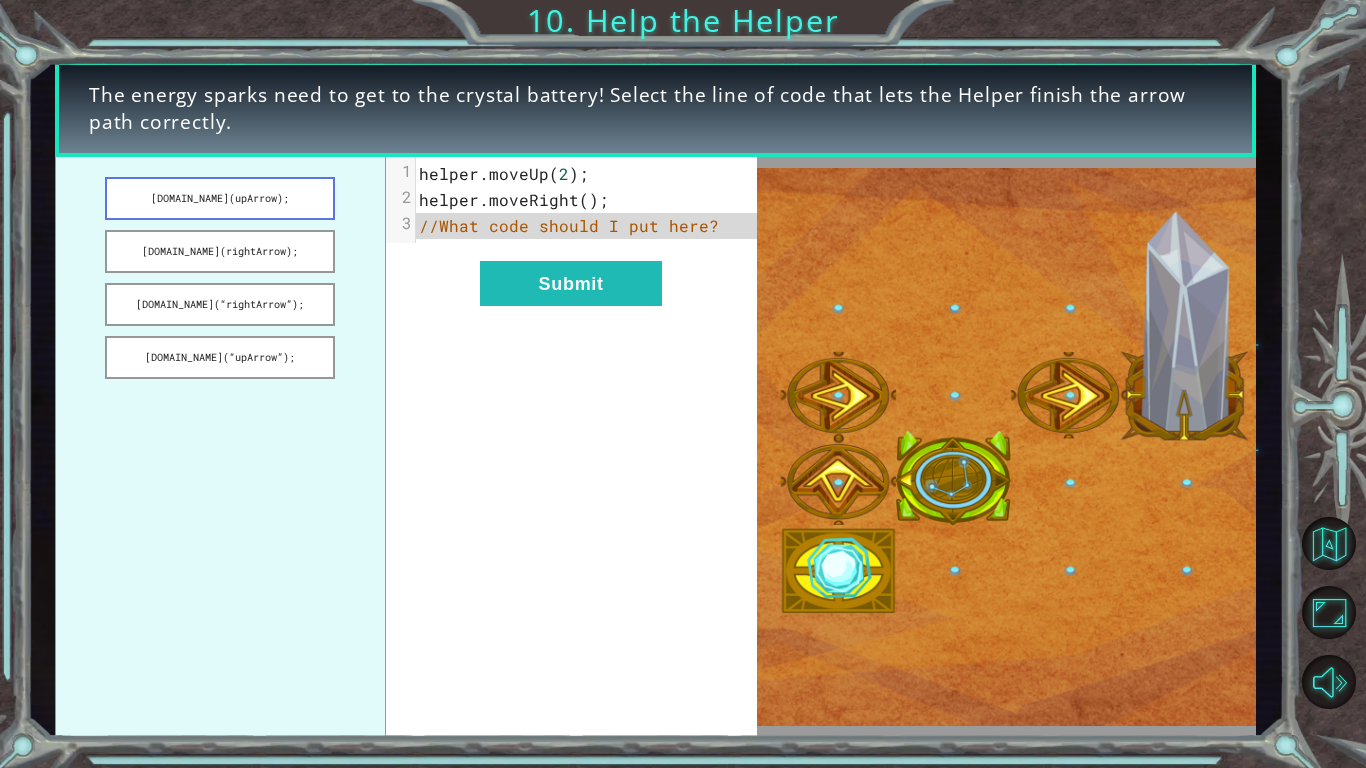 click on "[DOMAIN_NAME](upArrow);" at bounding box center (220, 198) 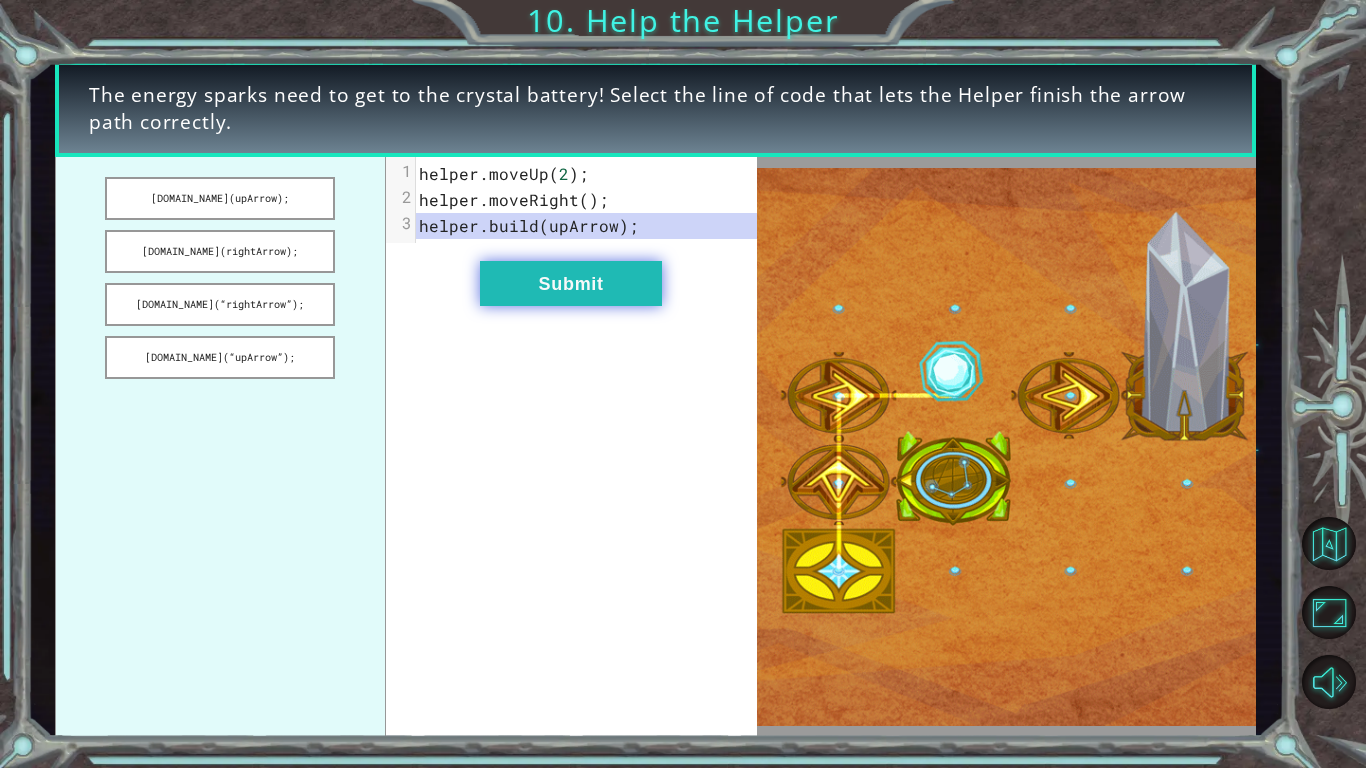 click on "Submit" at bounding box center (571, 283) 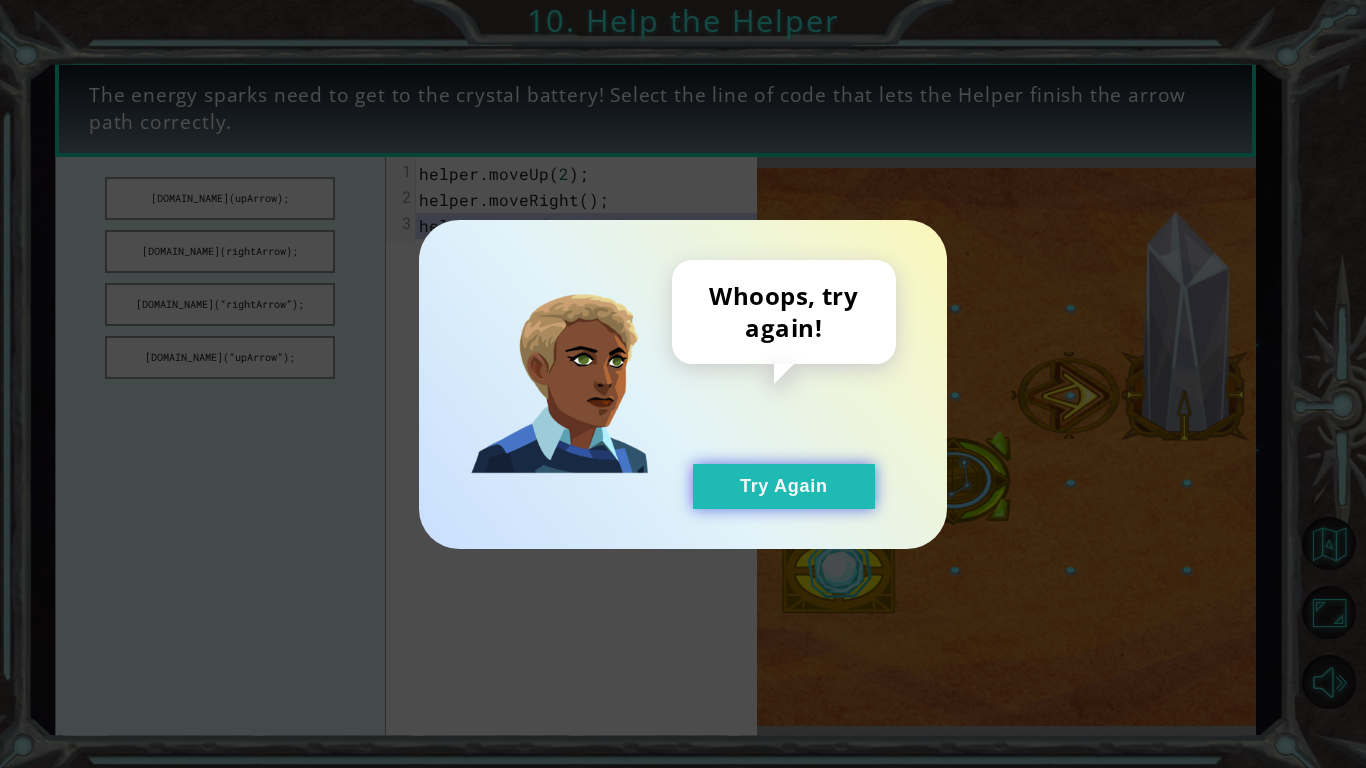 click on "Try Again" at bounding box center [784, 486] 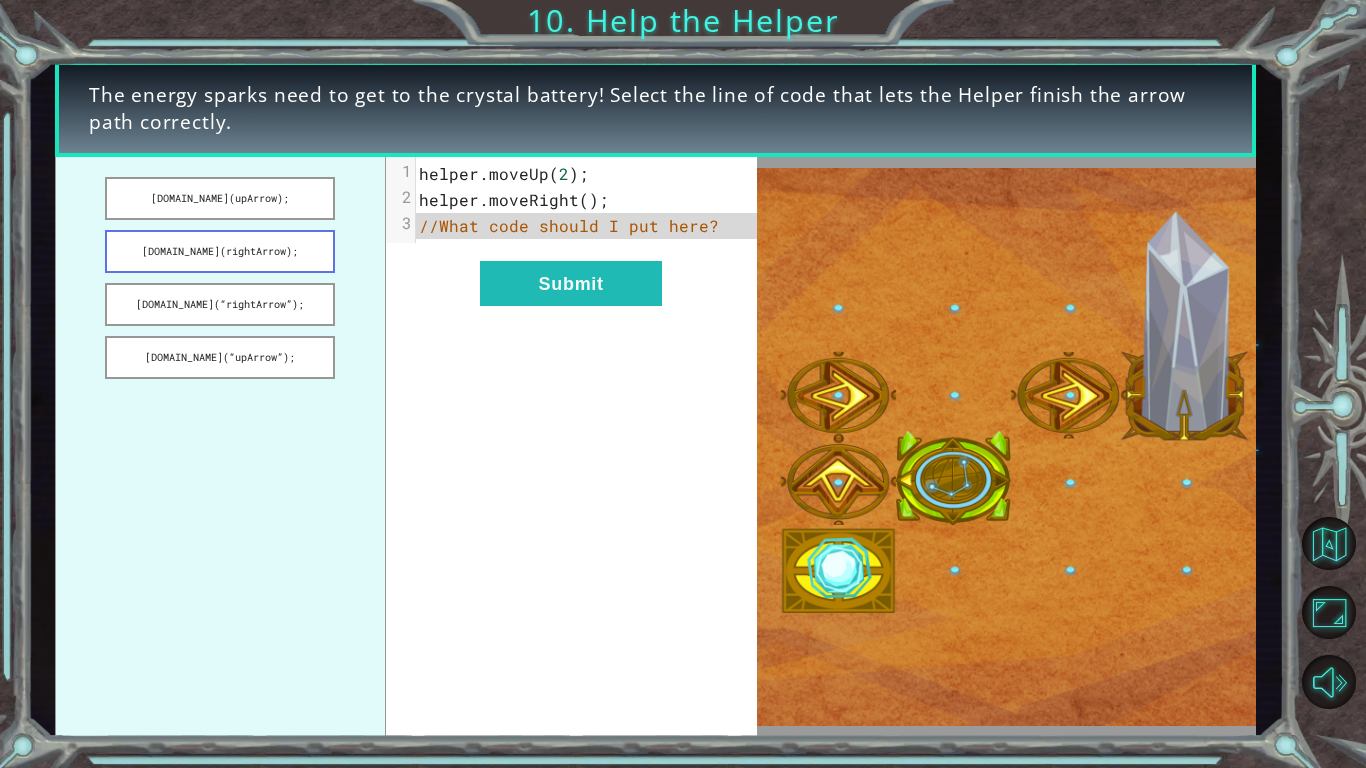 click on "[DOMAIN_NAME](rightArrow);" at bounding box center (220, 251) 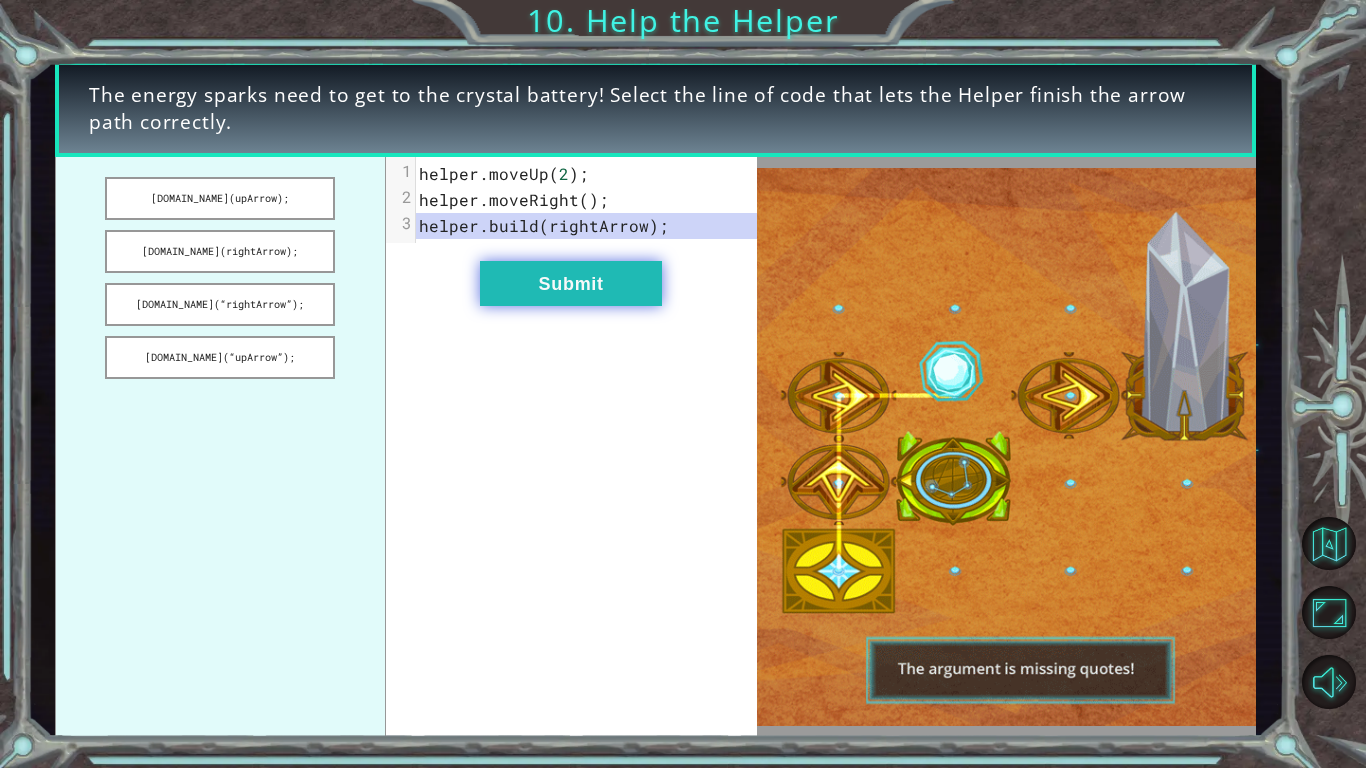 click on "Submit" at bounding box center [571, 283] 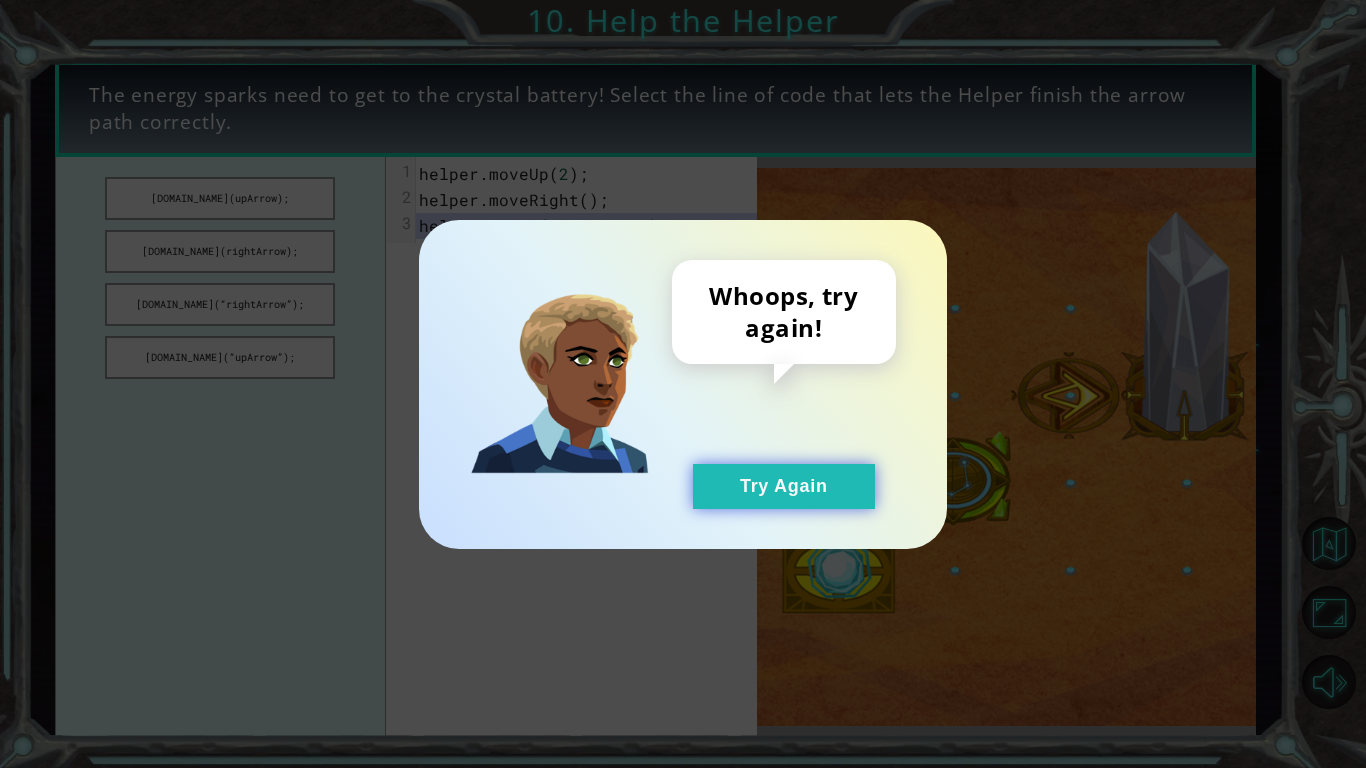 click on "Try Again" at bounding box center (784, 486) 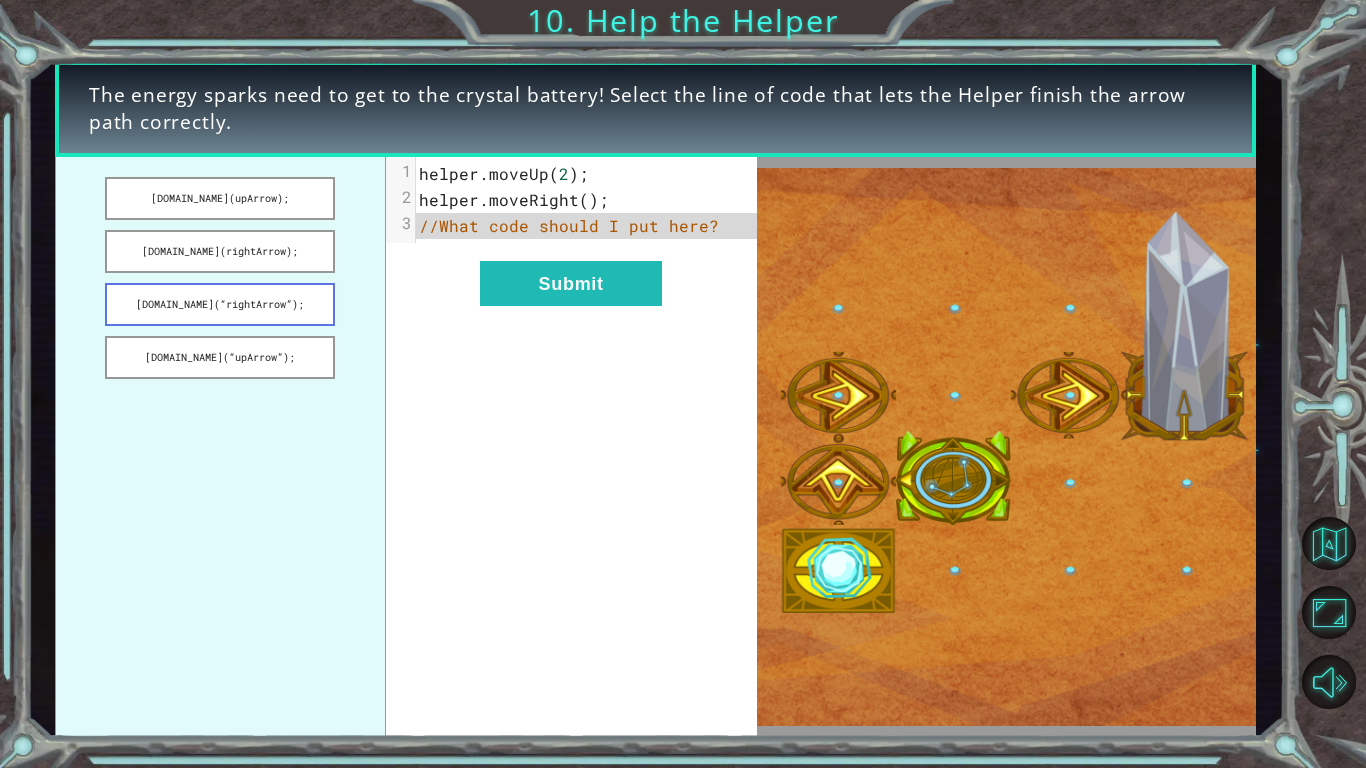 click on "[DOMAIN_NAME](“rightArrow”);" at bounding box center (220, 304) 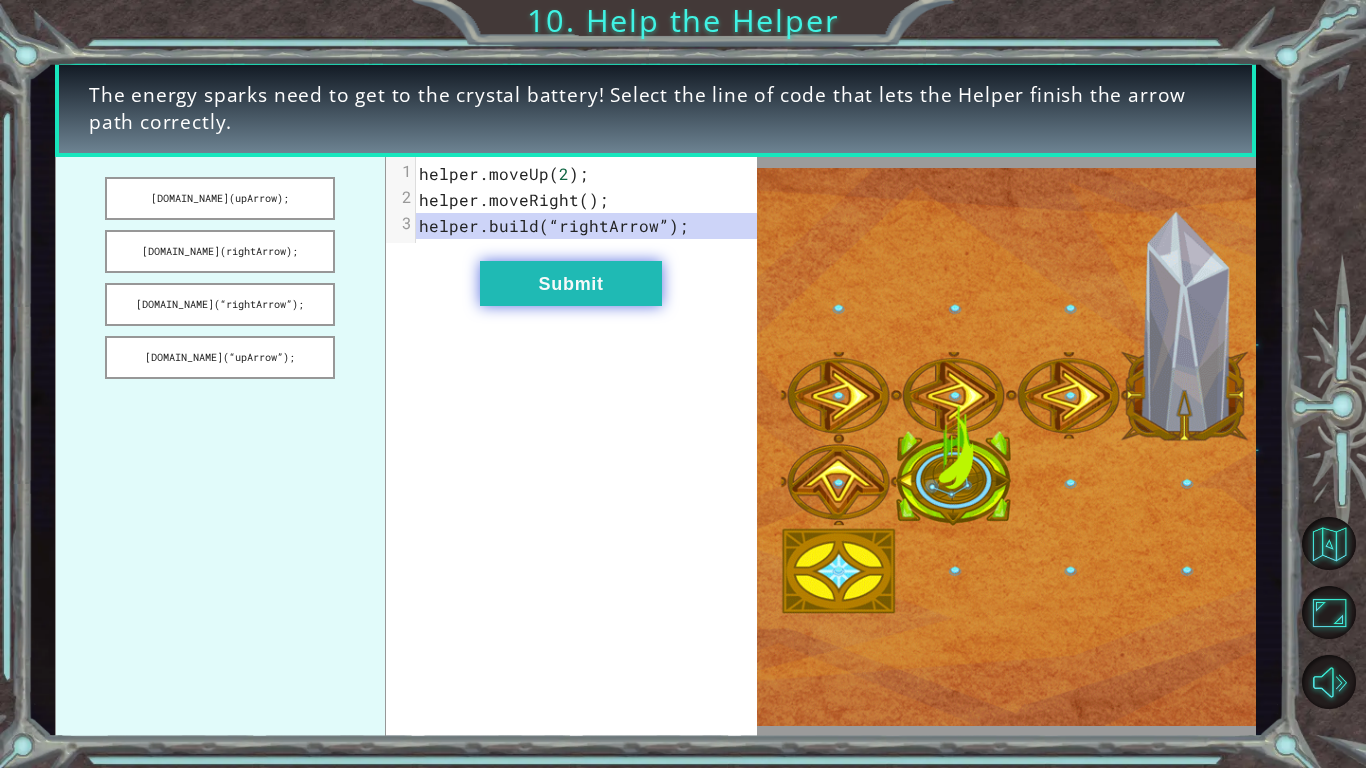click on "Submit" at bounding box center (571, 283) 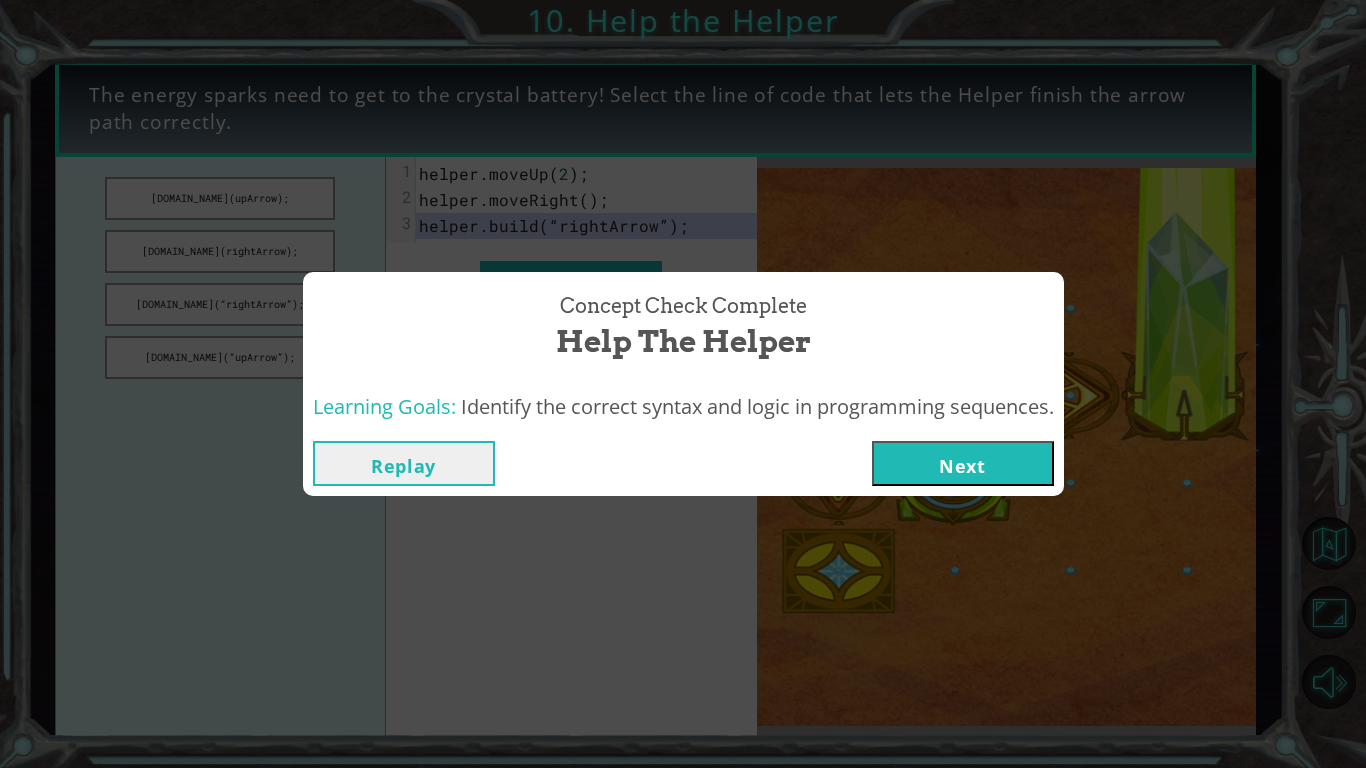 click on "Next" at bounding box center [963, 463] 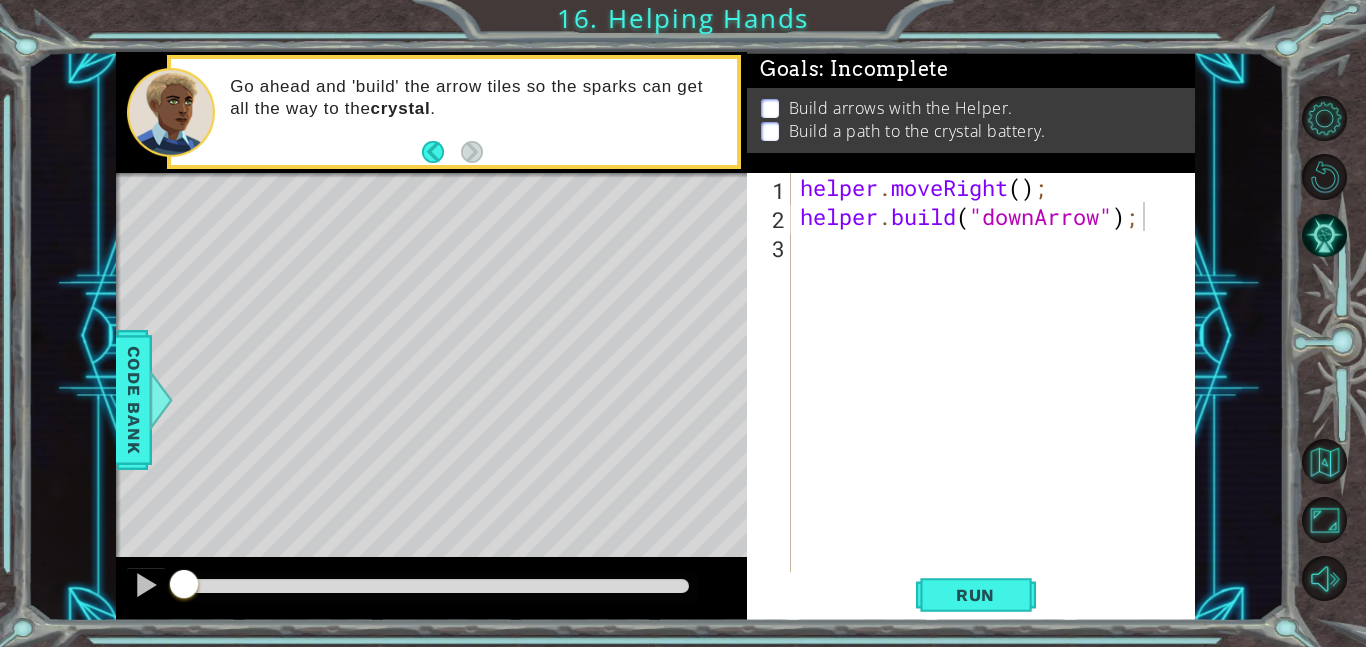 type on "[DOMAIN_NAME]("downArrow");" 